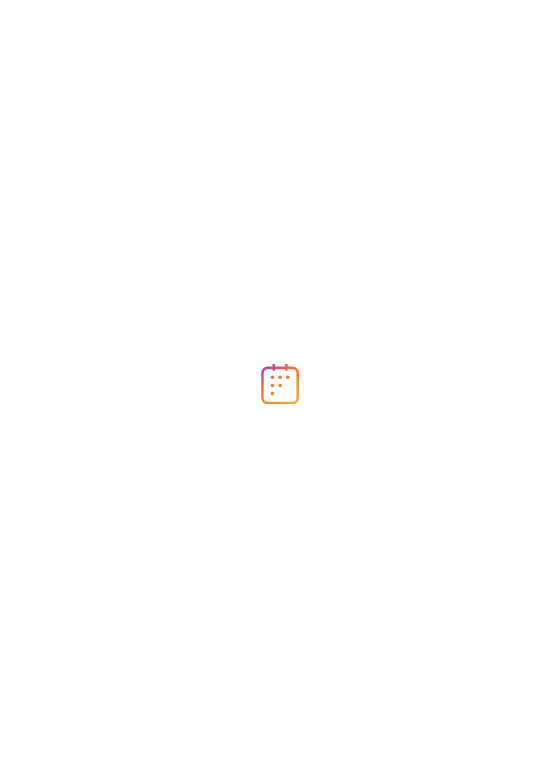 scroll, scrollTop: 0, scrollLeft: 0, axis: both 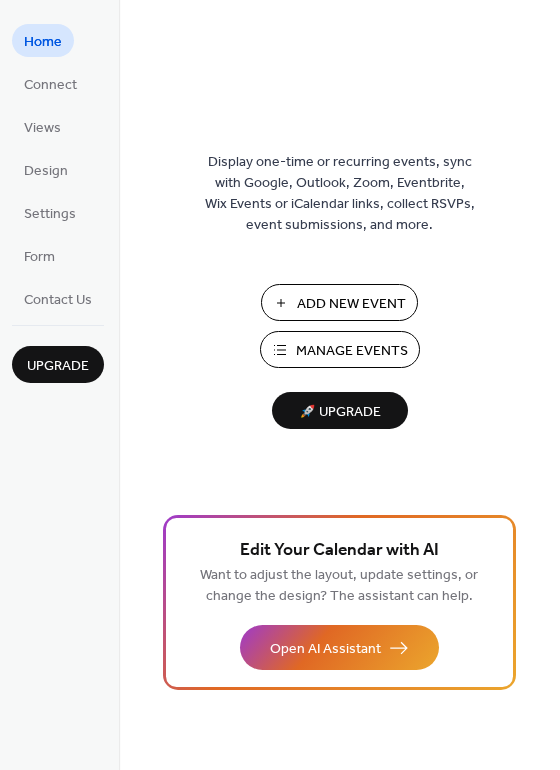 click on "Add New Event" at bounding box center [351, 304] 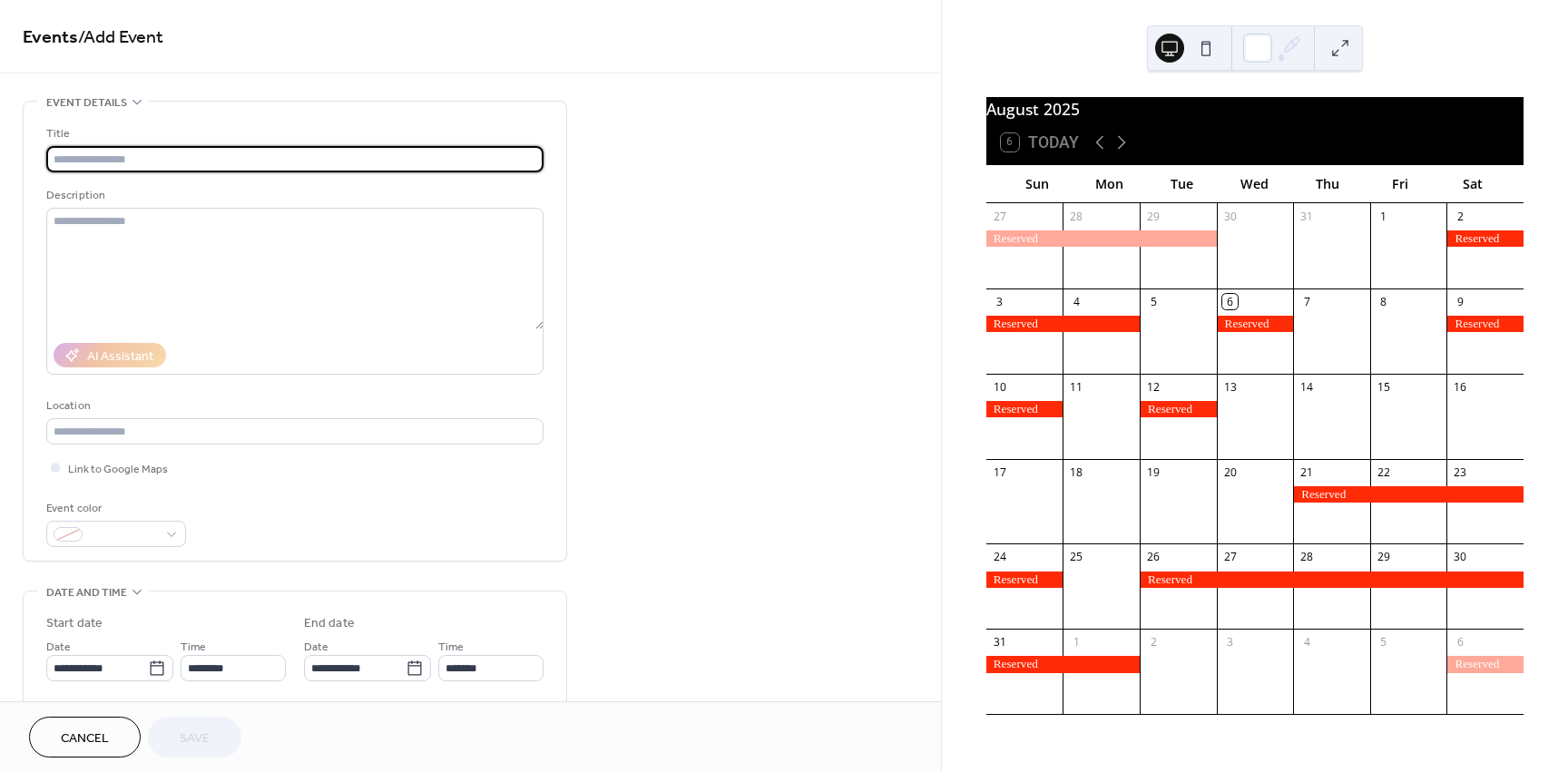 scroll, scrollTop: 0, scrollLeft: 0, axis: both 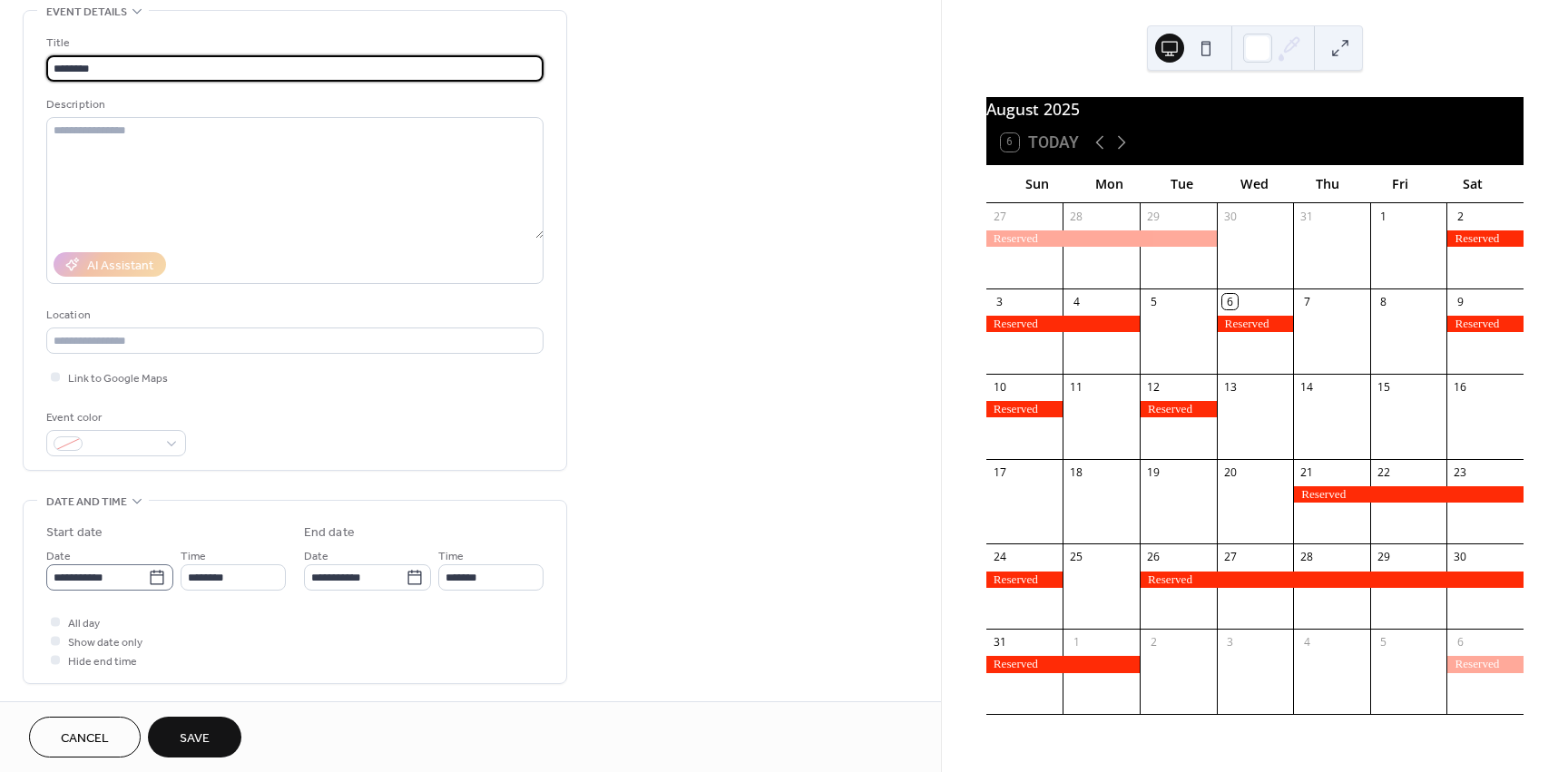 type on "********" 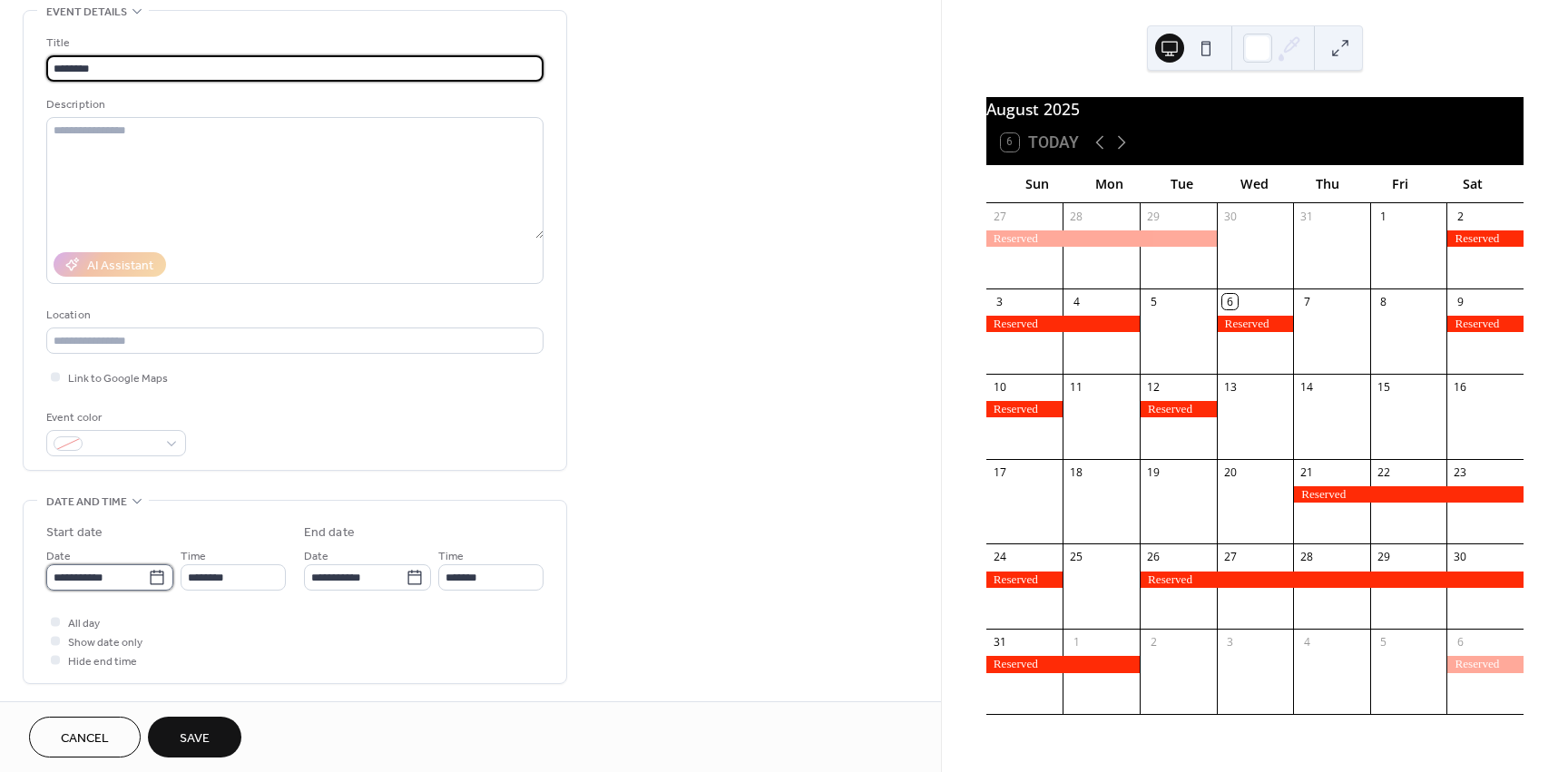 click on "**********" at bounding box center [97, 577] 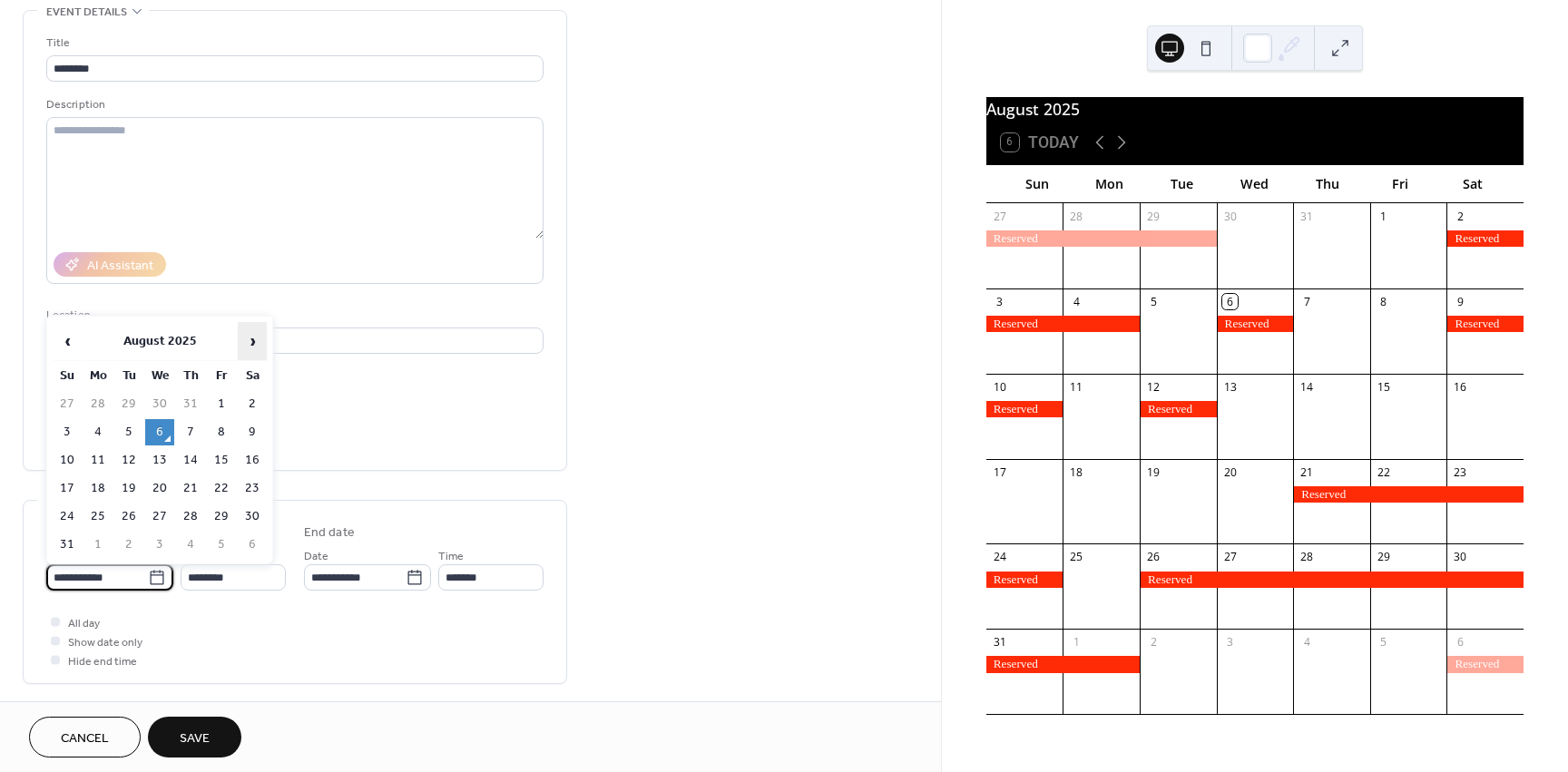 click on "›" at bounding box center (252, 341) 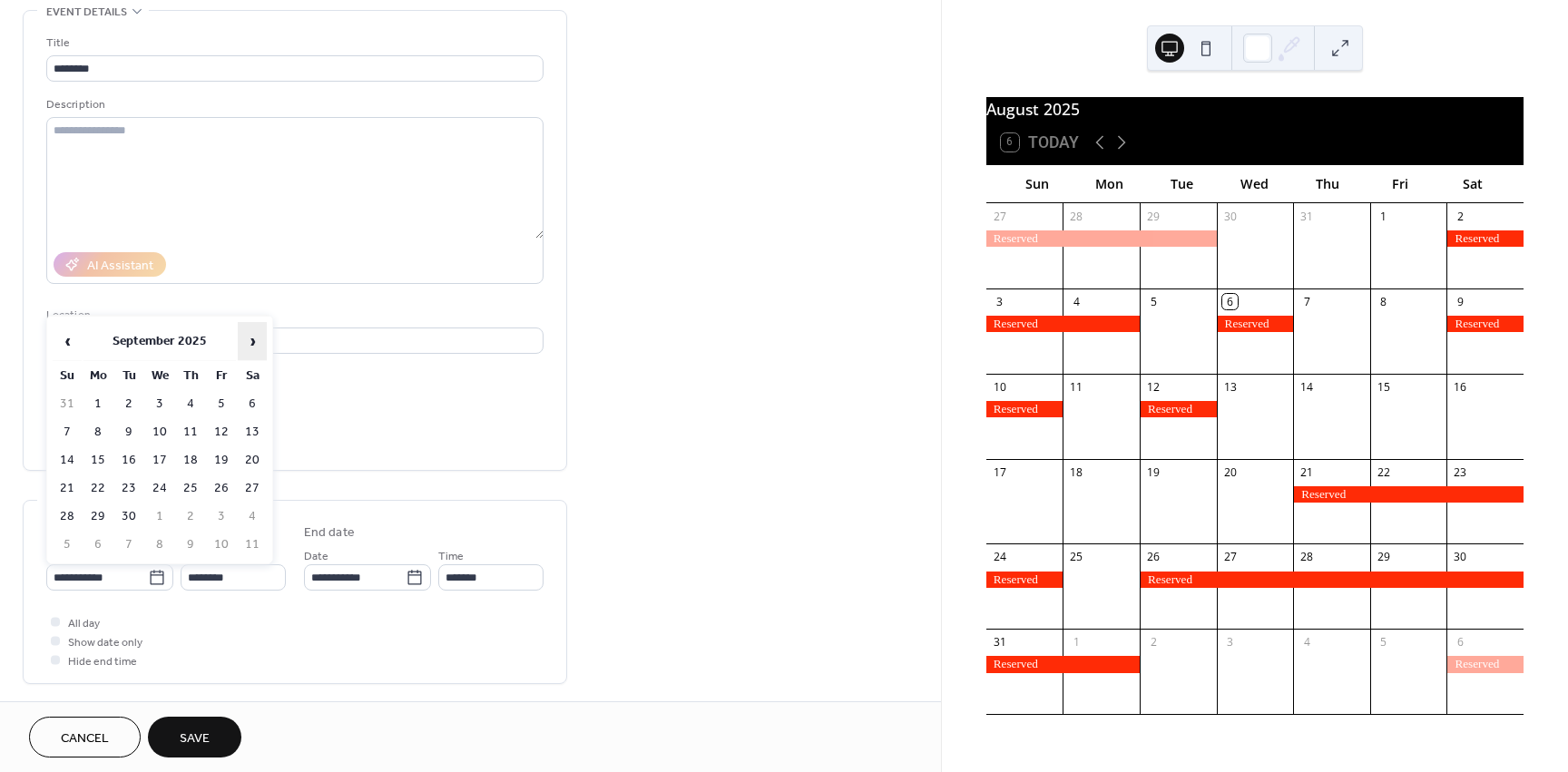 click on "›" at bounding box center (252, 341) 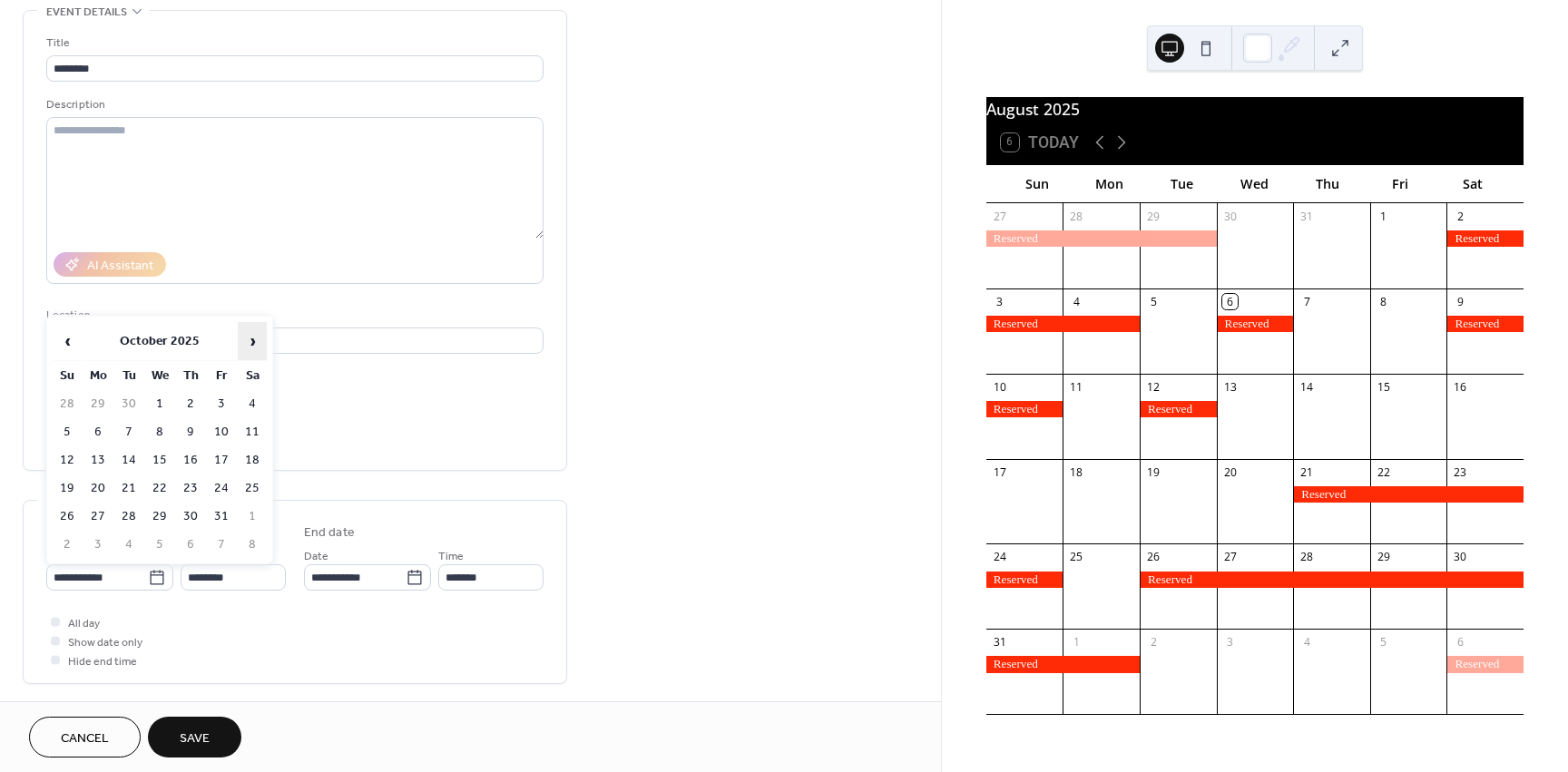 click on "›" at bounding box center [252, 341] 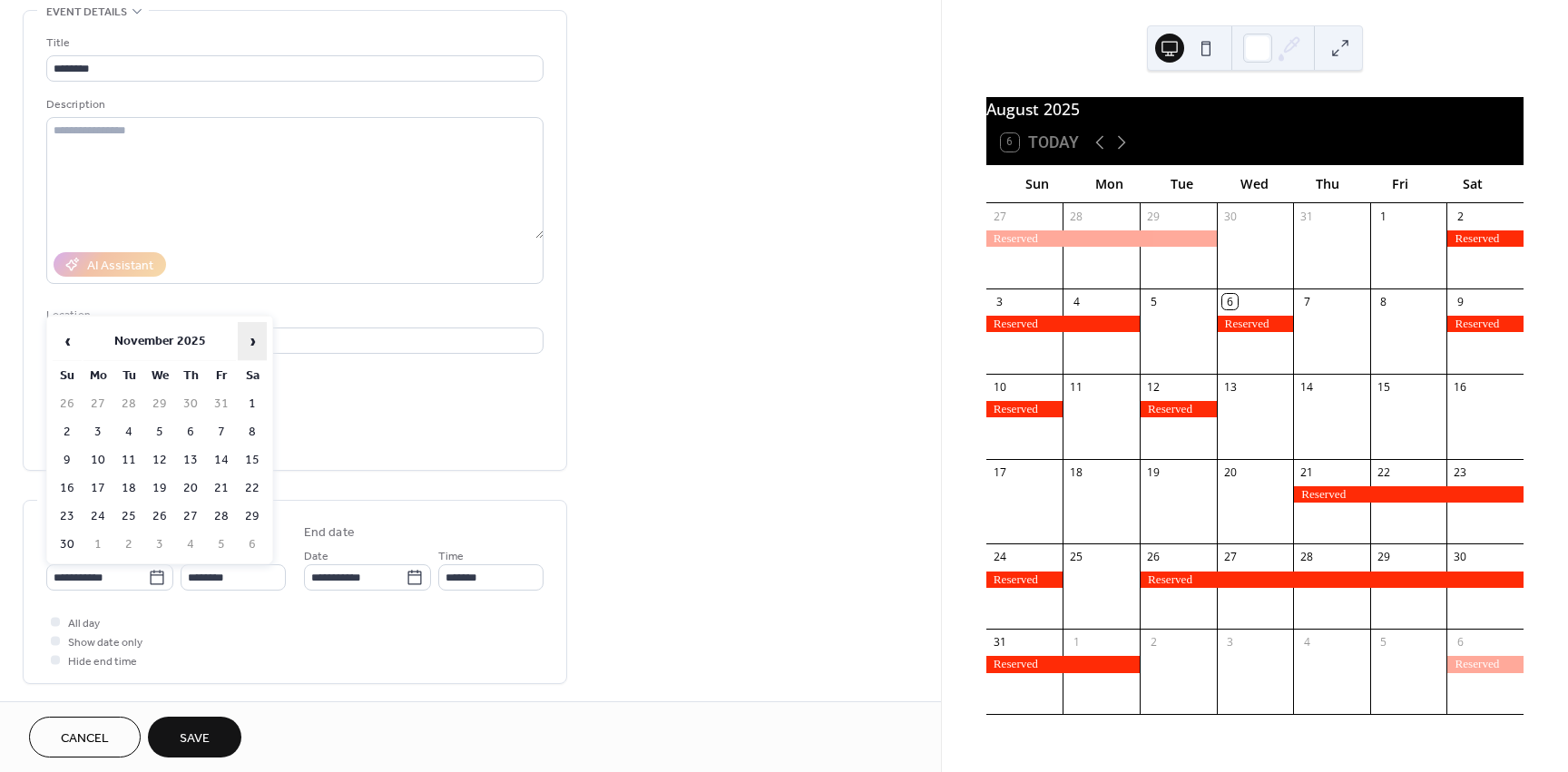 click on "›" at bounding box center (252, 341) 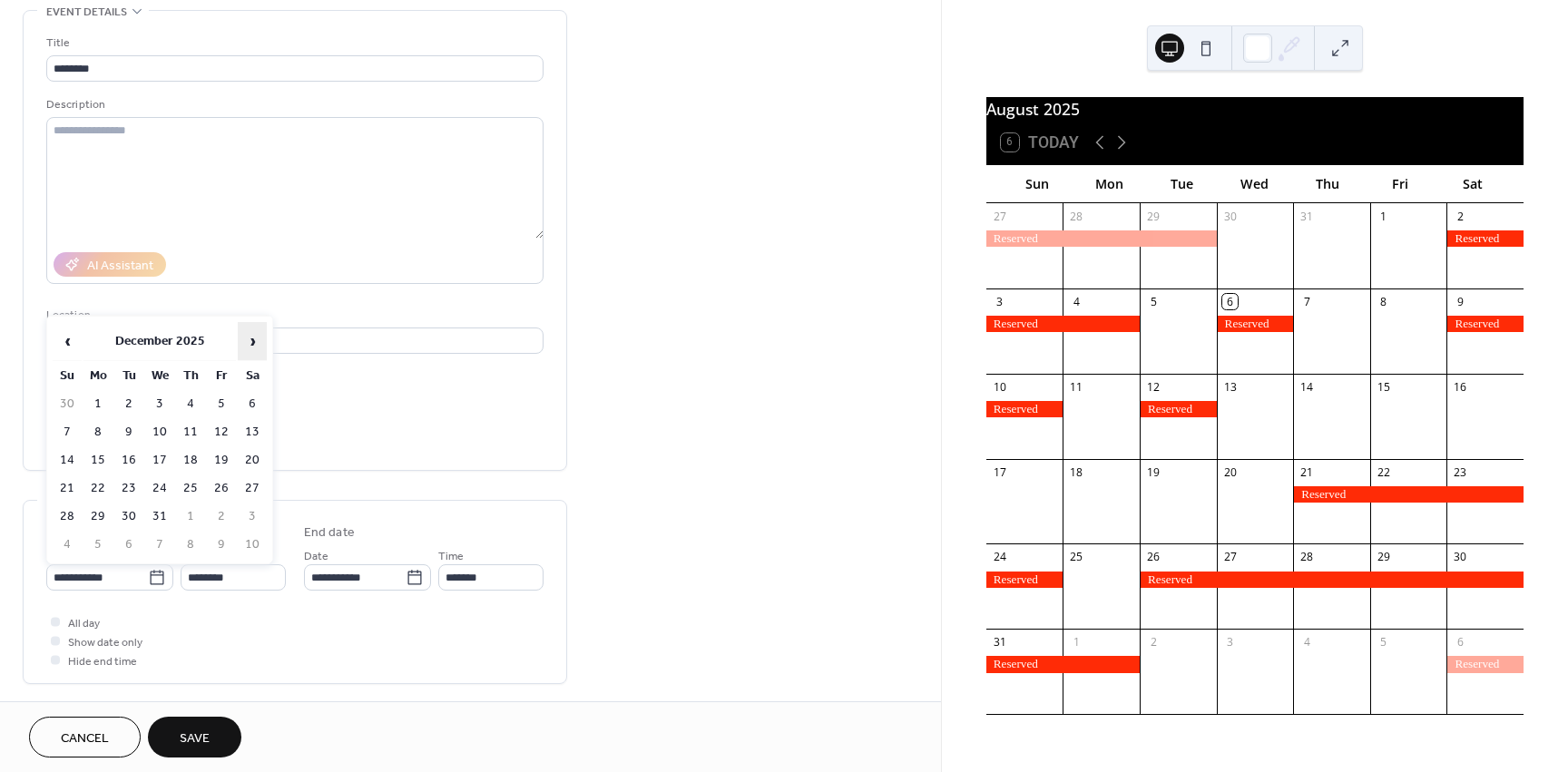 click on "›" at bounding box center (252, 341) 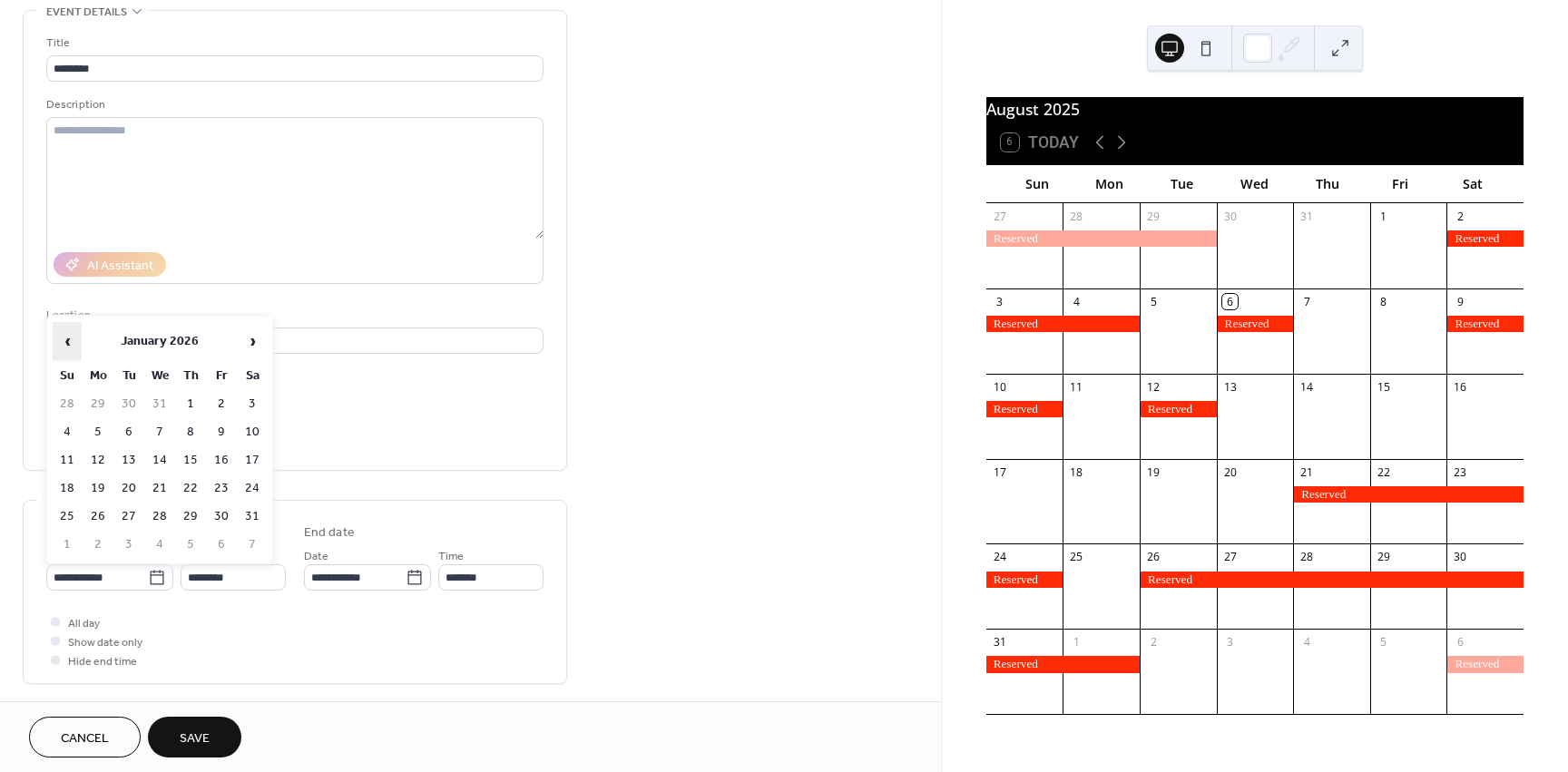 click on "‹" at bounding box center [67, 341] 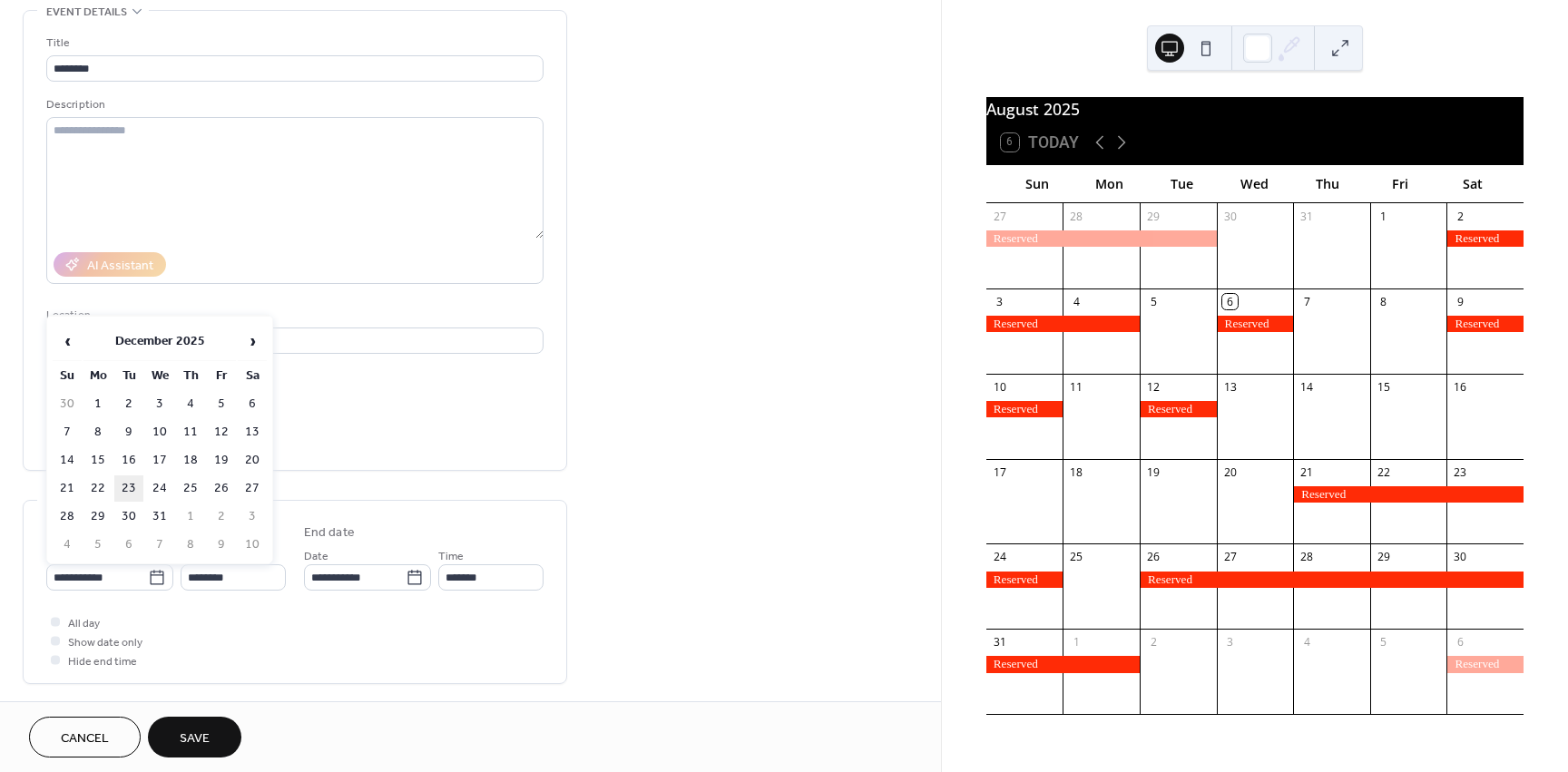 click on "23" at bounding box center [129, 488] 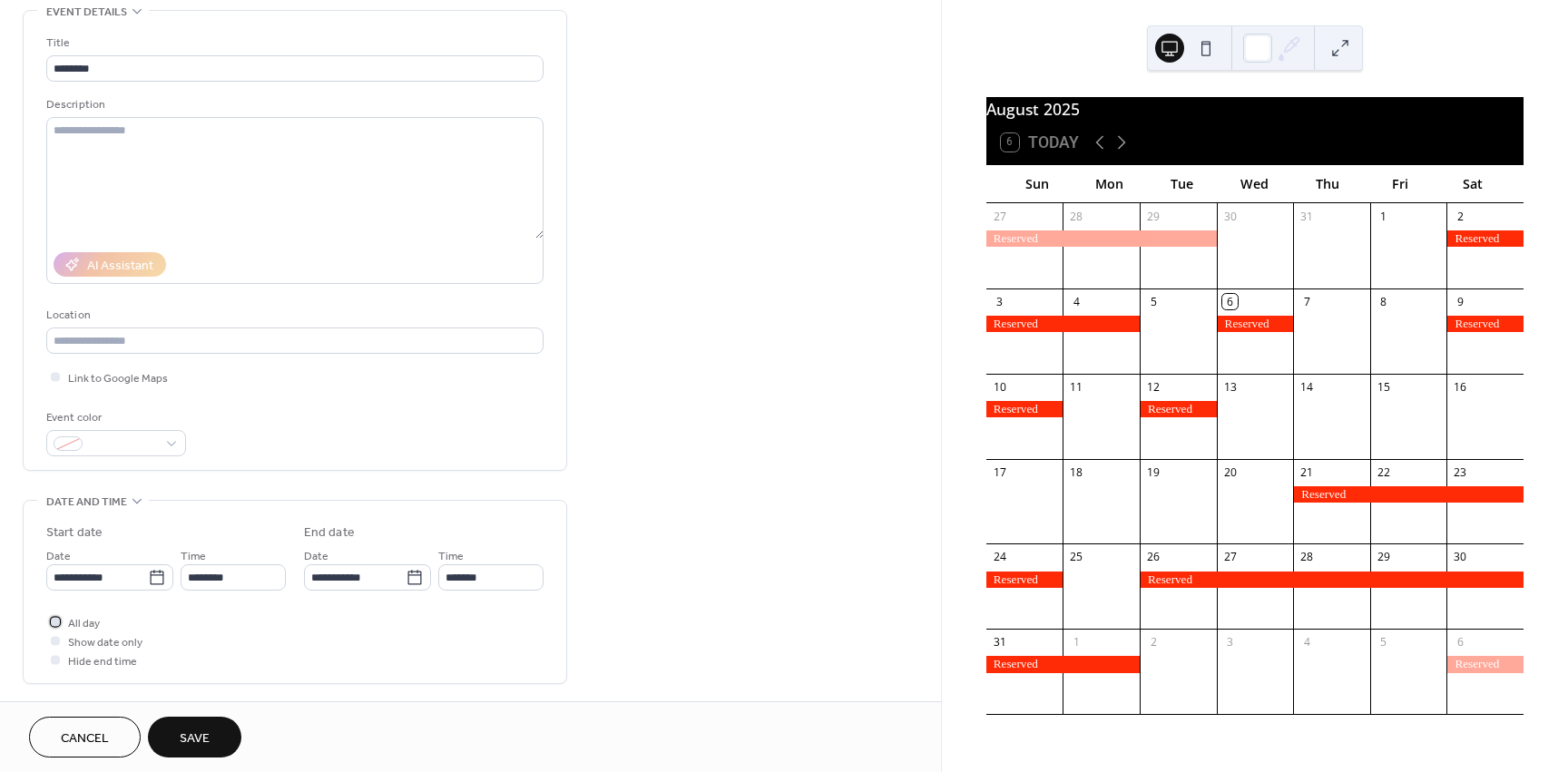 click on "All day" at bounding box center (83, 623) 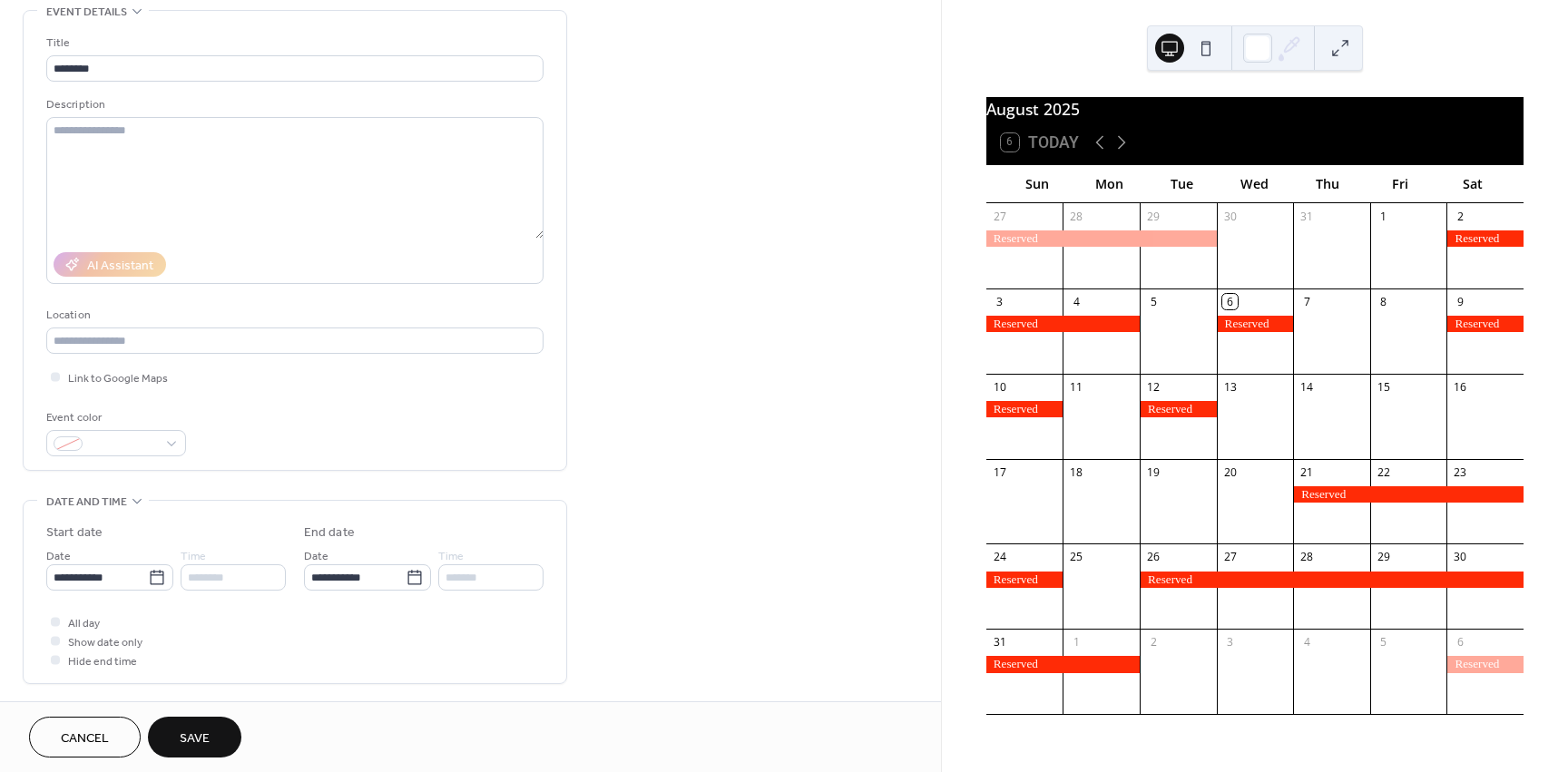 click on "Save" at bounding box center [194, 738] 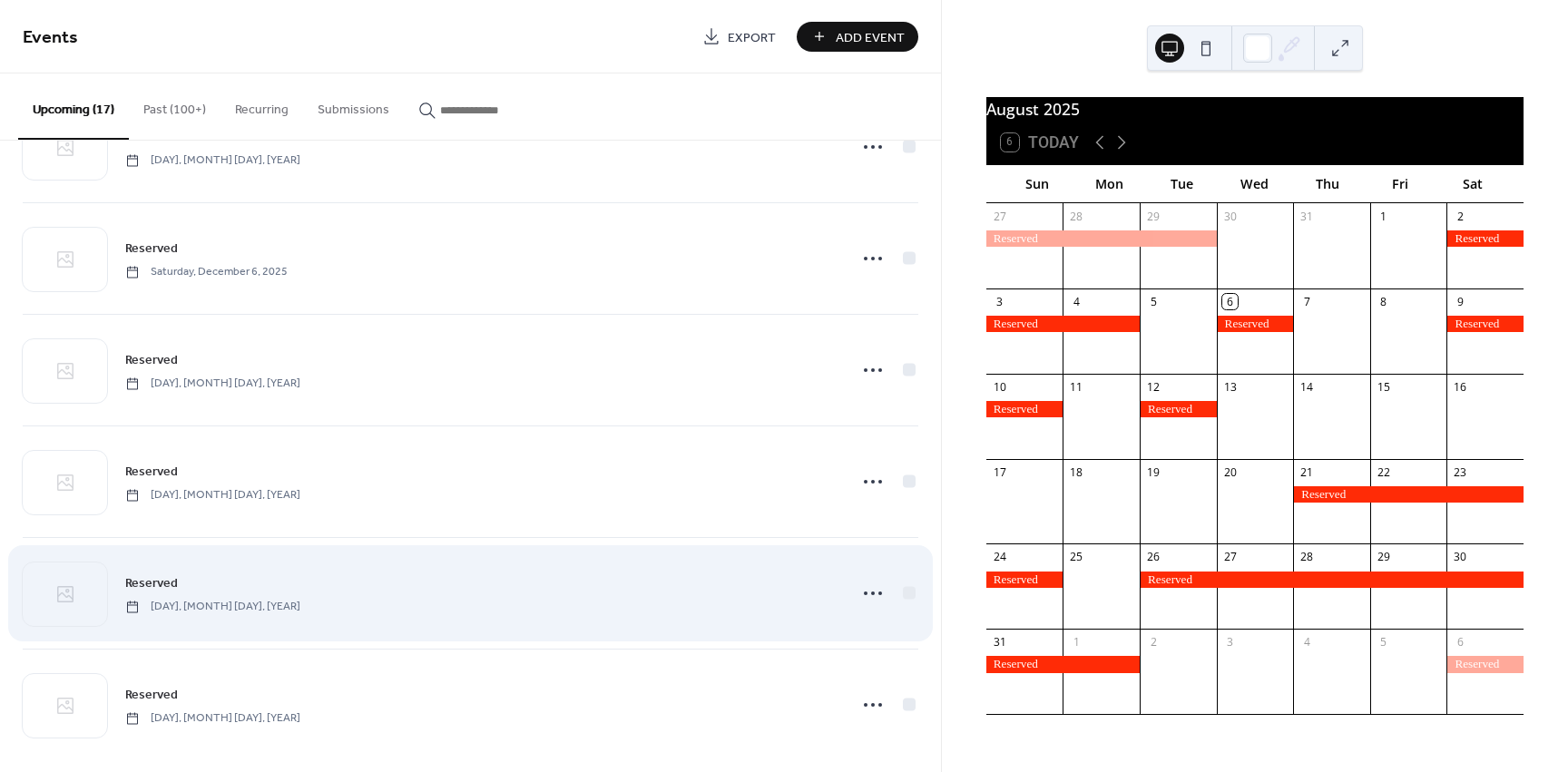 scroll, scrollTop: 1319, scrollLeft: 0, axis: vertical 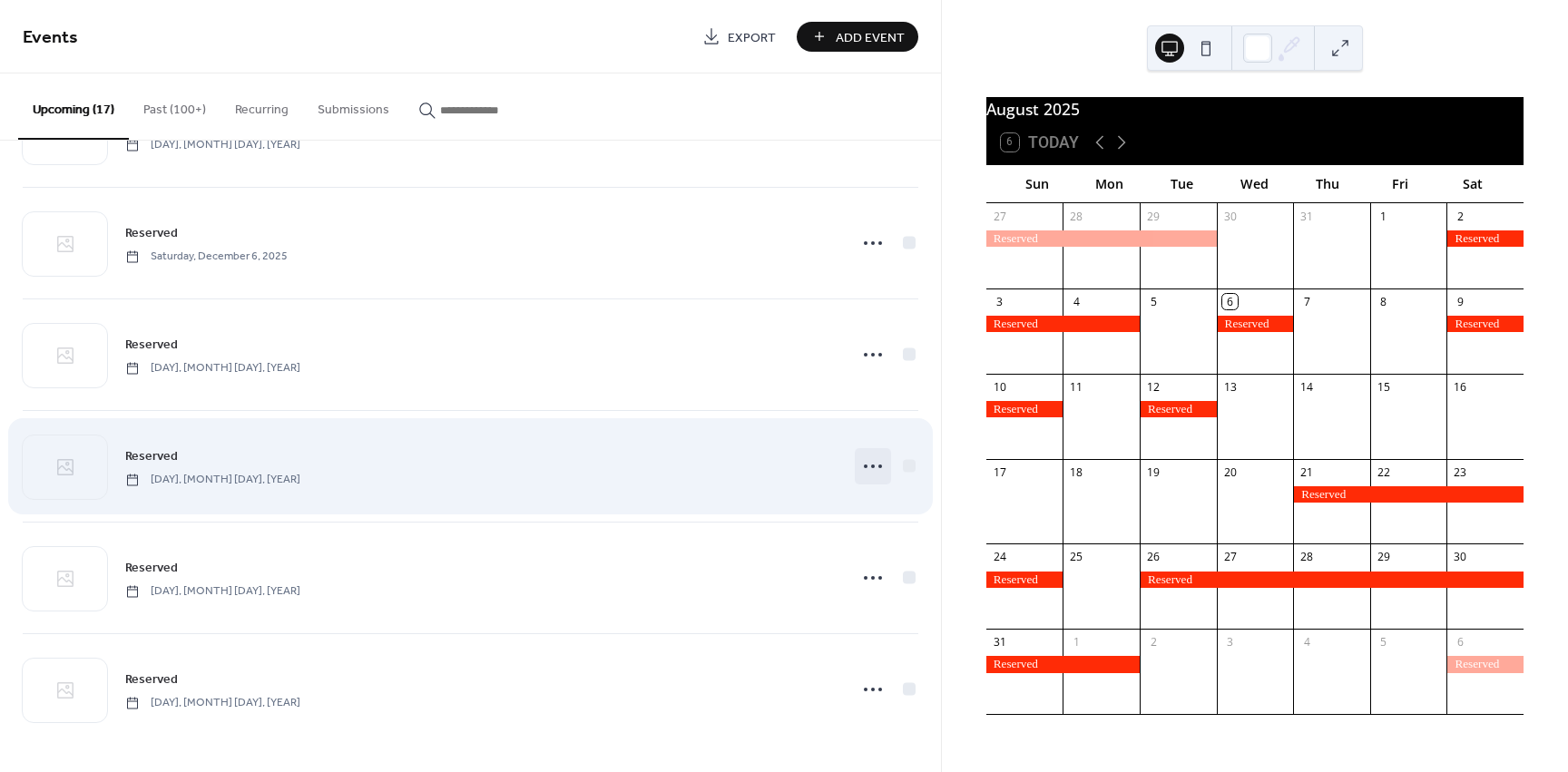 click 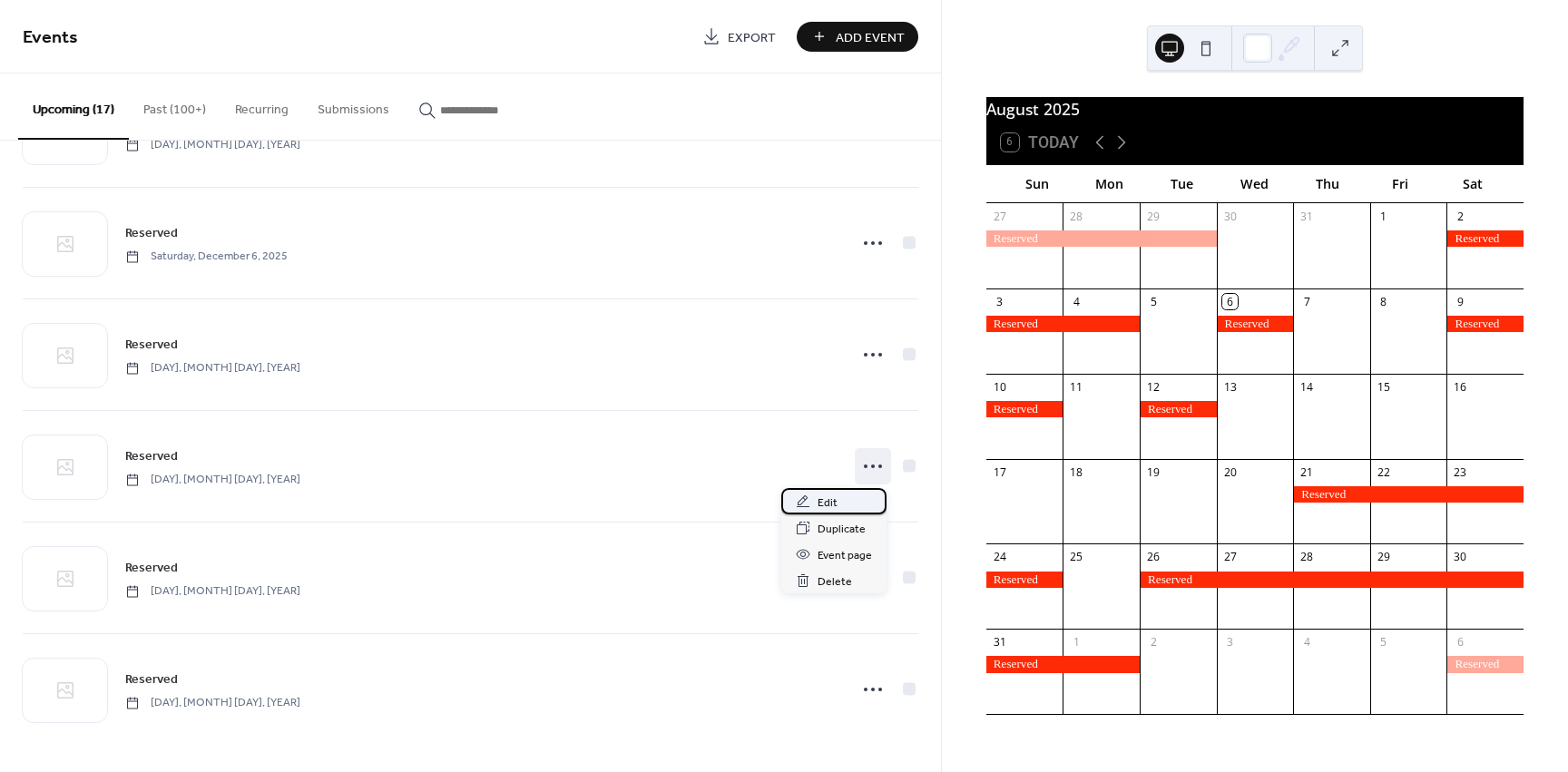 click on "Edit" at bounding box center [828, 503] 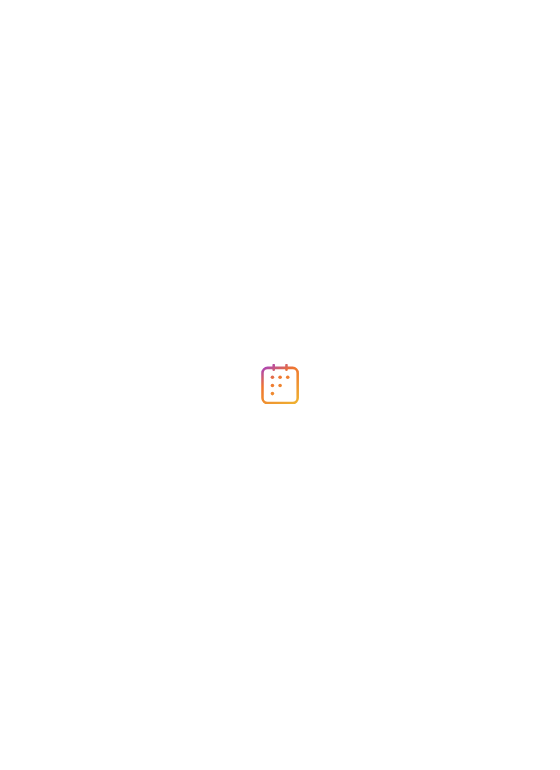 scroll, scrollTop: 0, scrollLeft: 0, axis: both 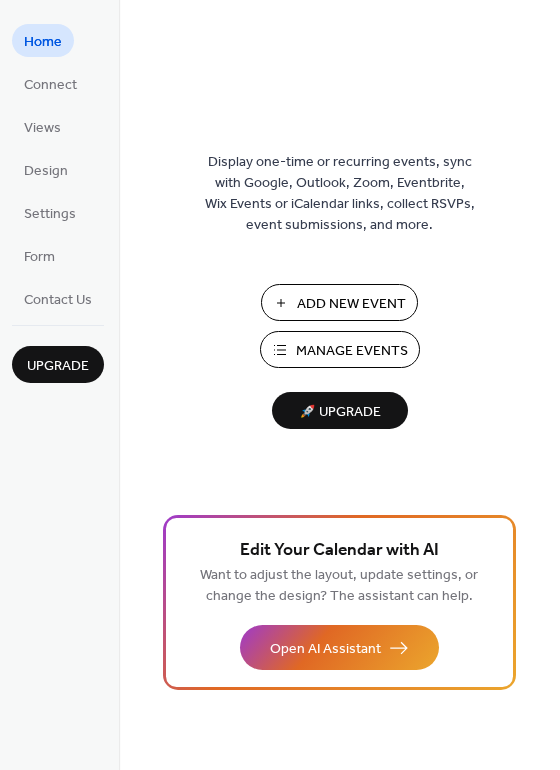 click on "Add New Event" at bounding box center (351, 304) 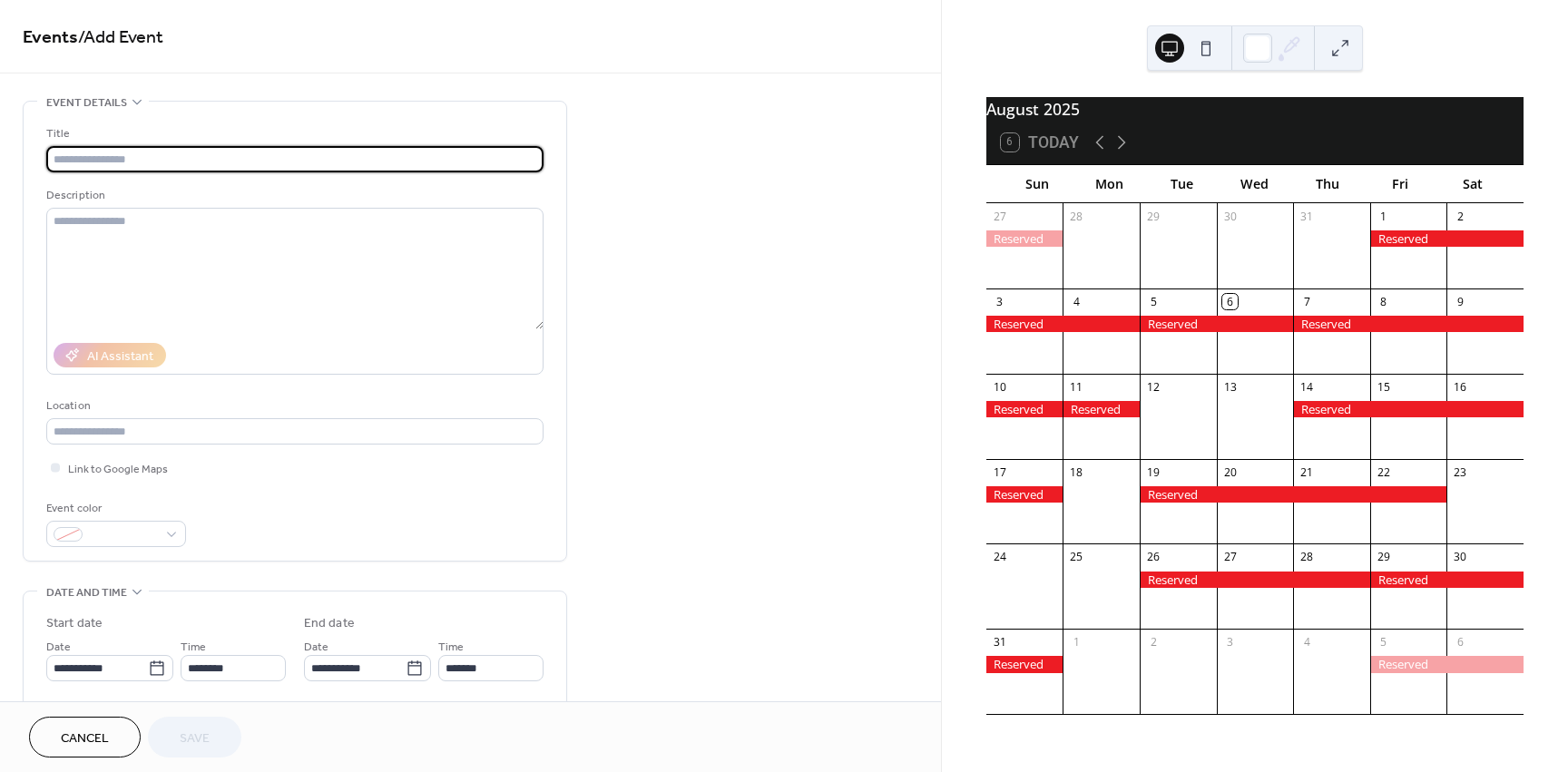 scroll, scrollTop: 0, scrollLeft: 0, axis: both 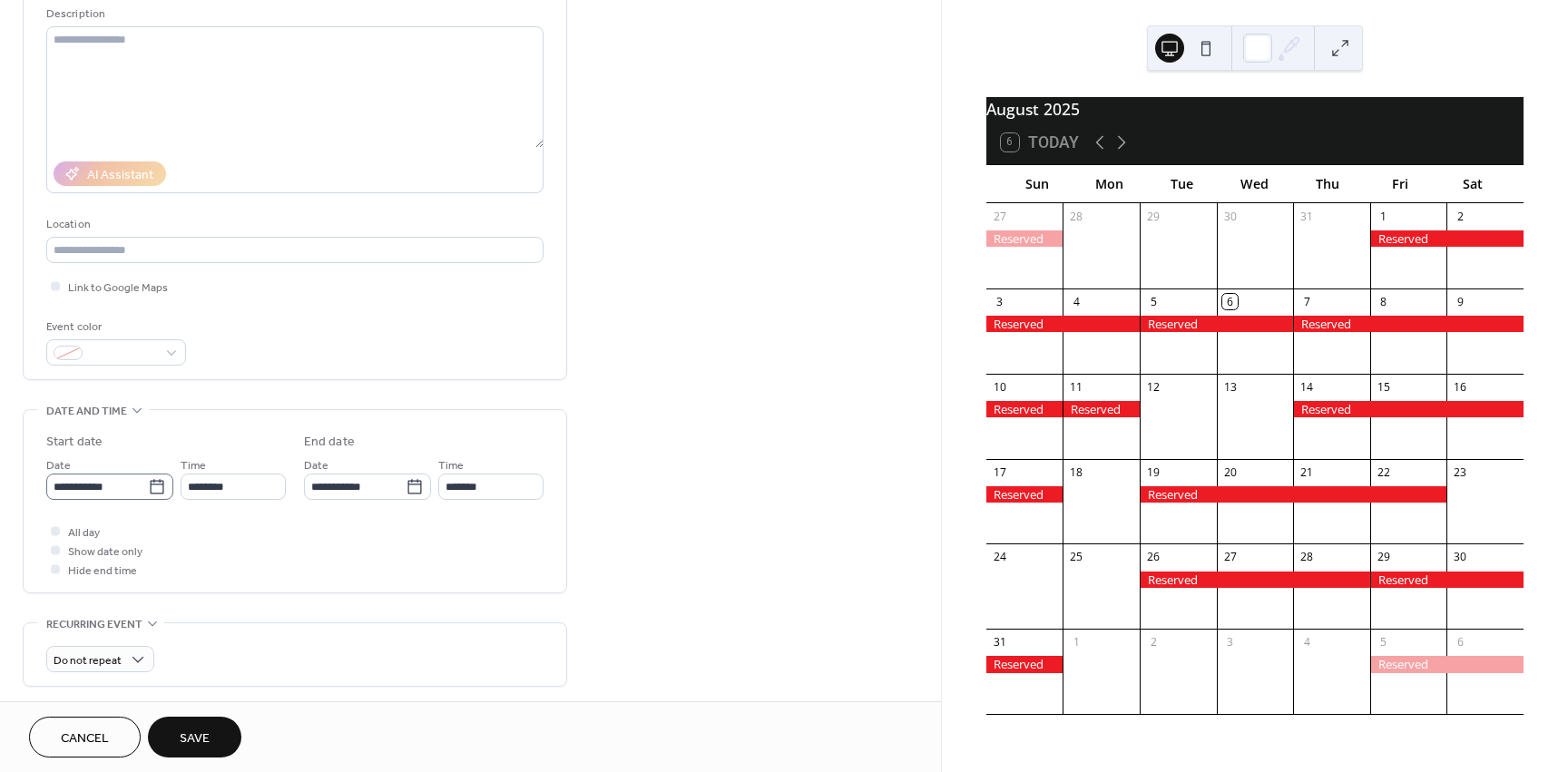 type on "********" 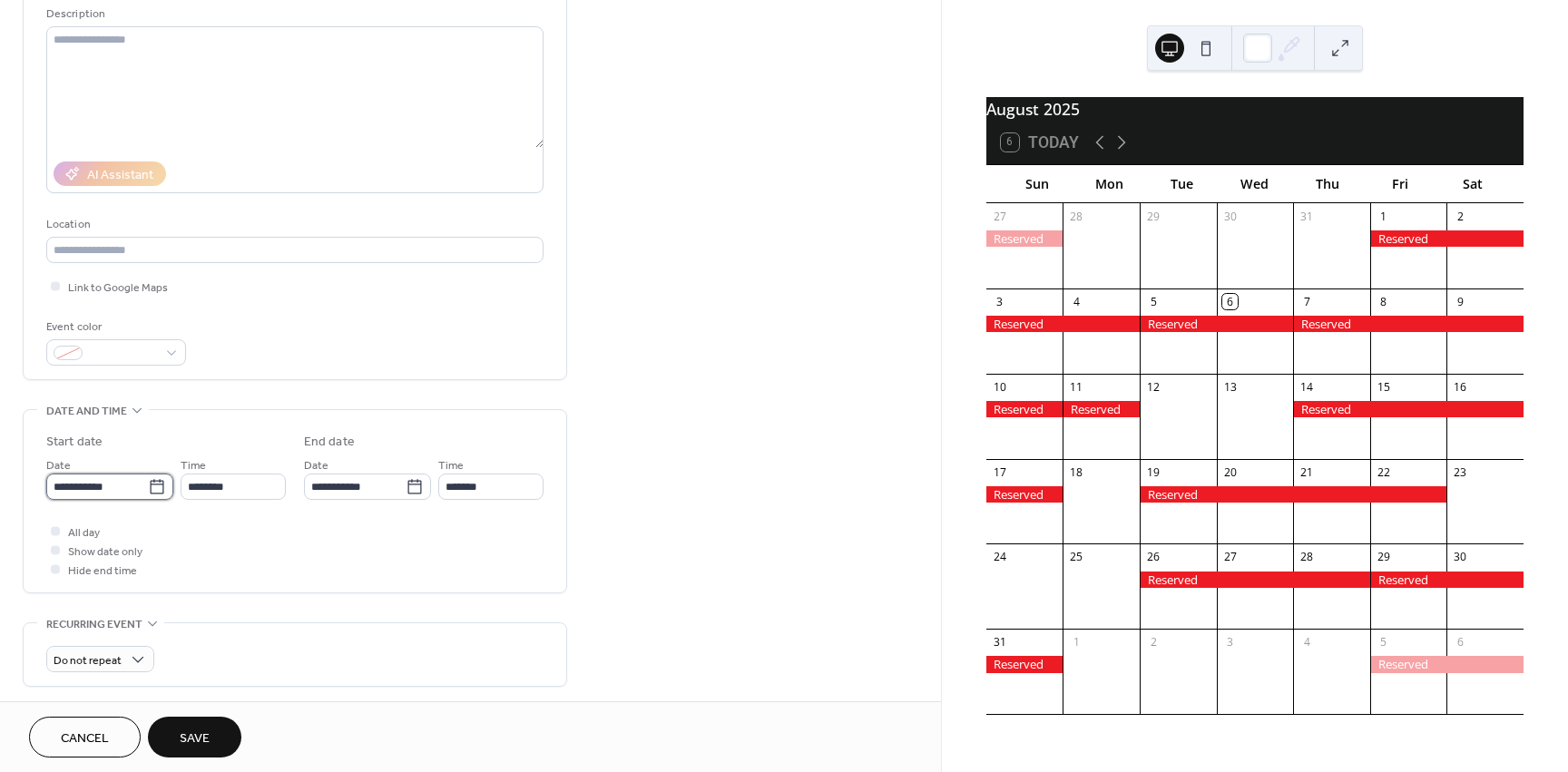 click on "**********" at bounding box center [97, 486] 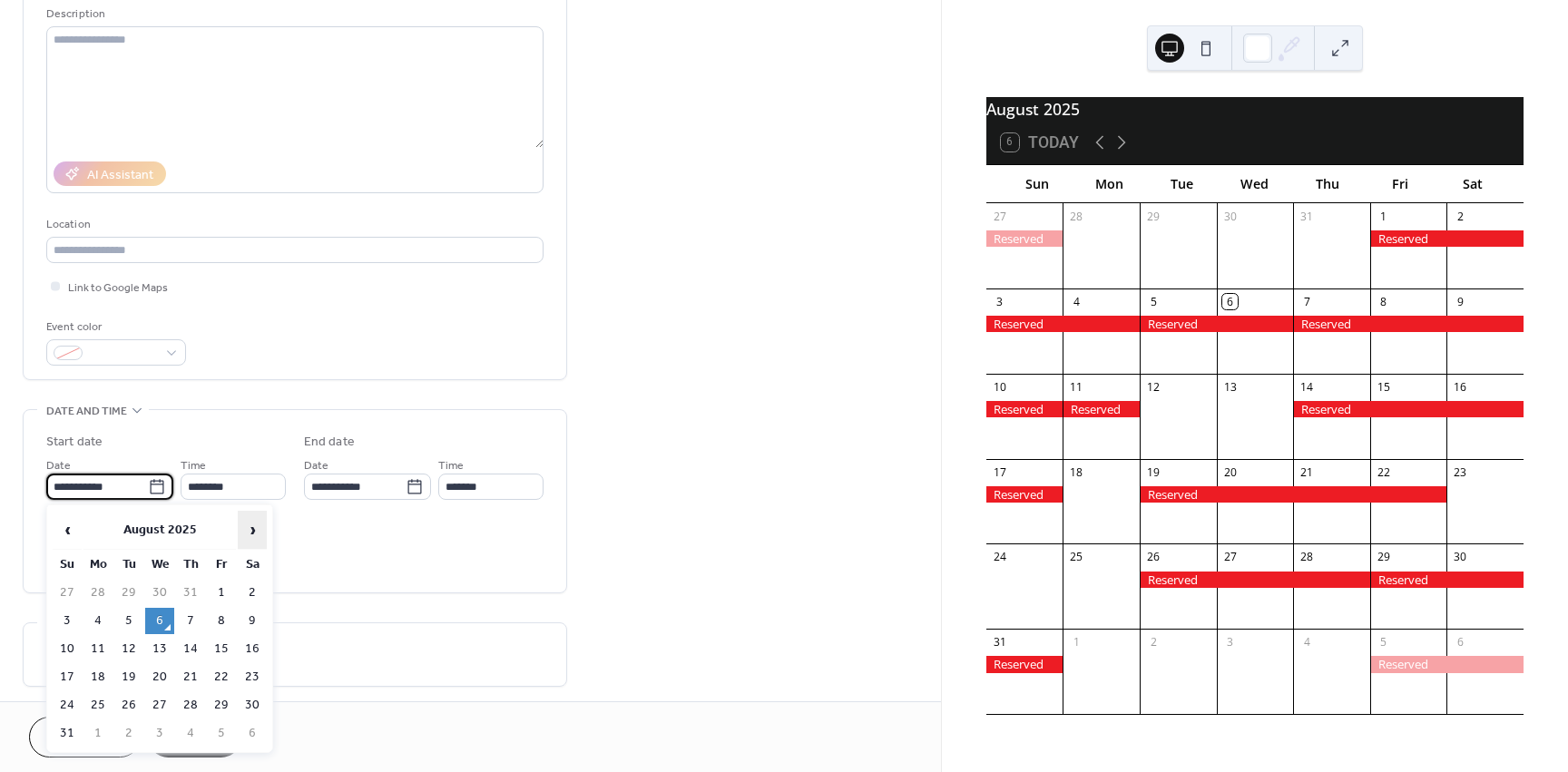 click on "›" at bounding box center (252, 530) 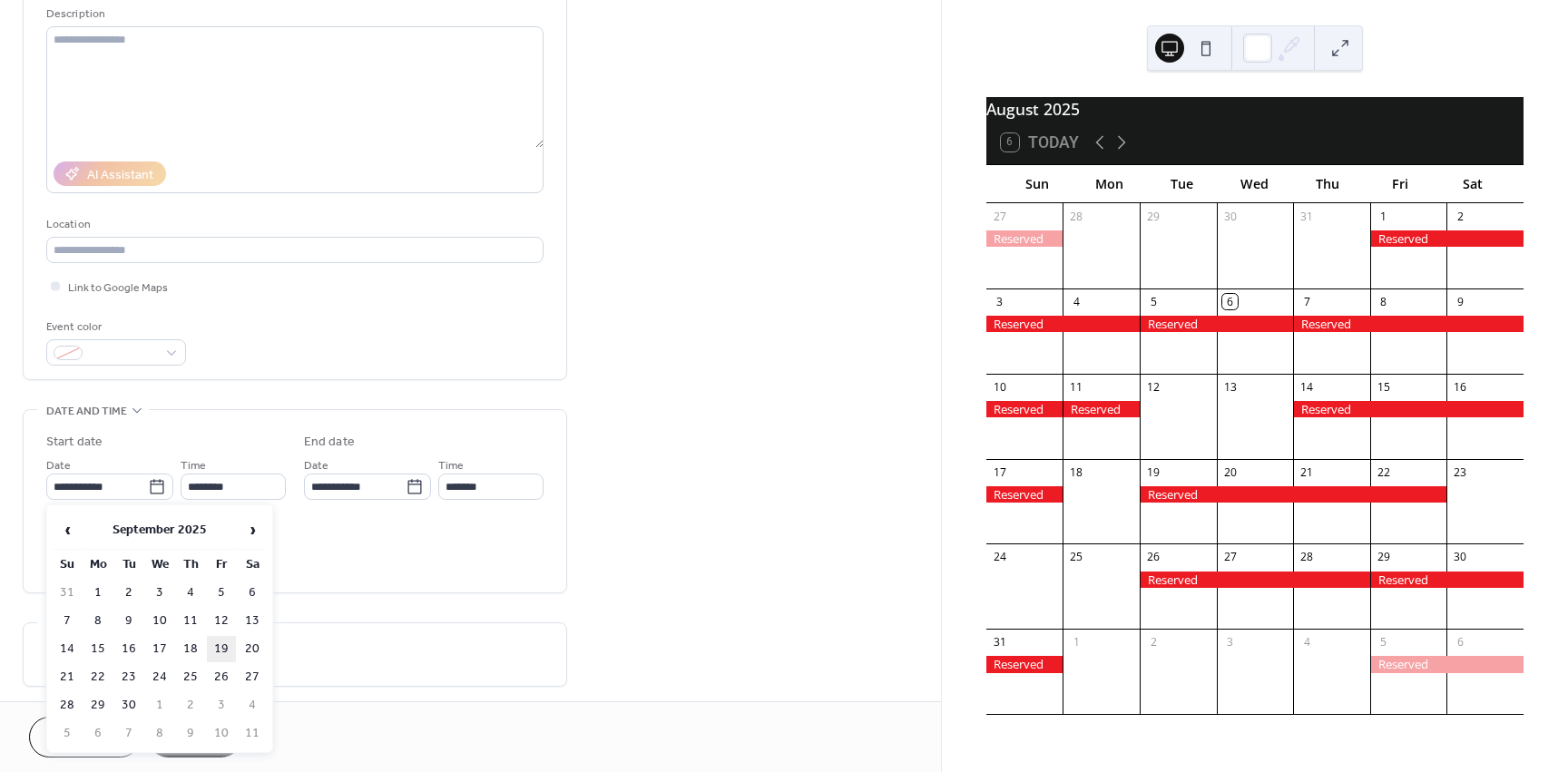 click on "19" at bounding box center [221, 649] 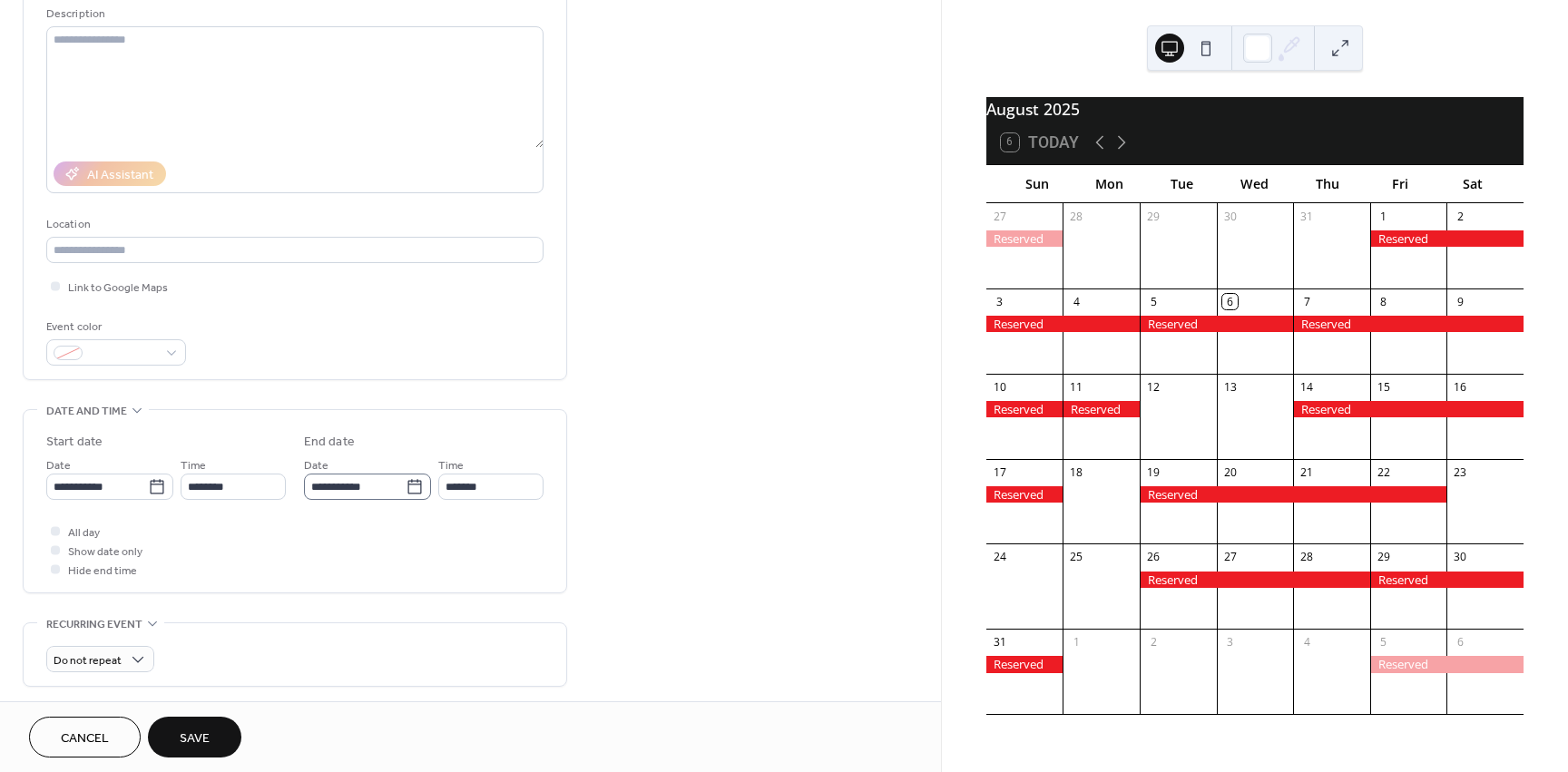 click 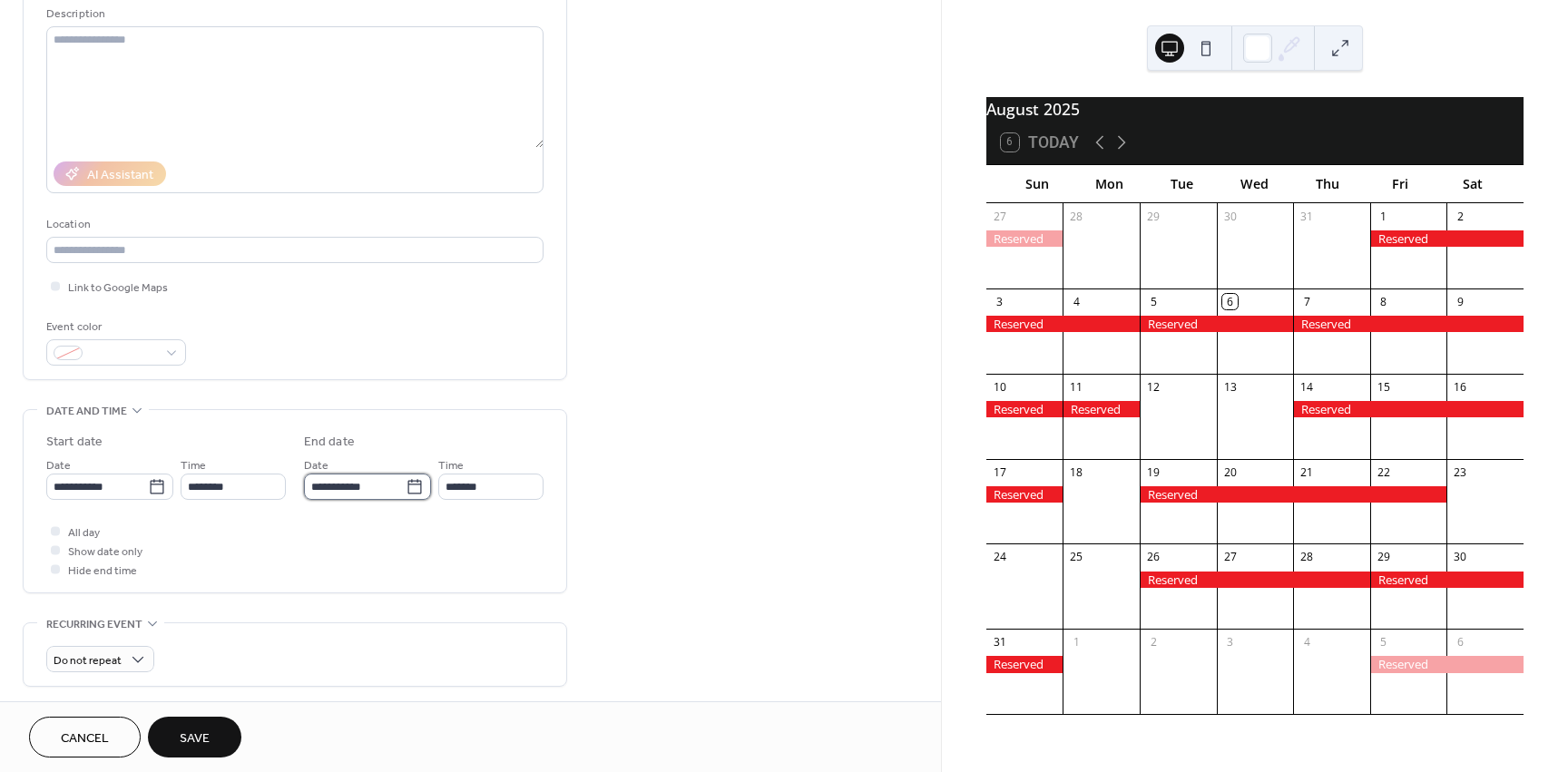 click on "**********" at bounding box center (355, 486) 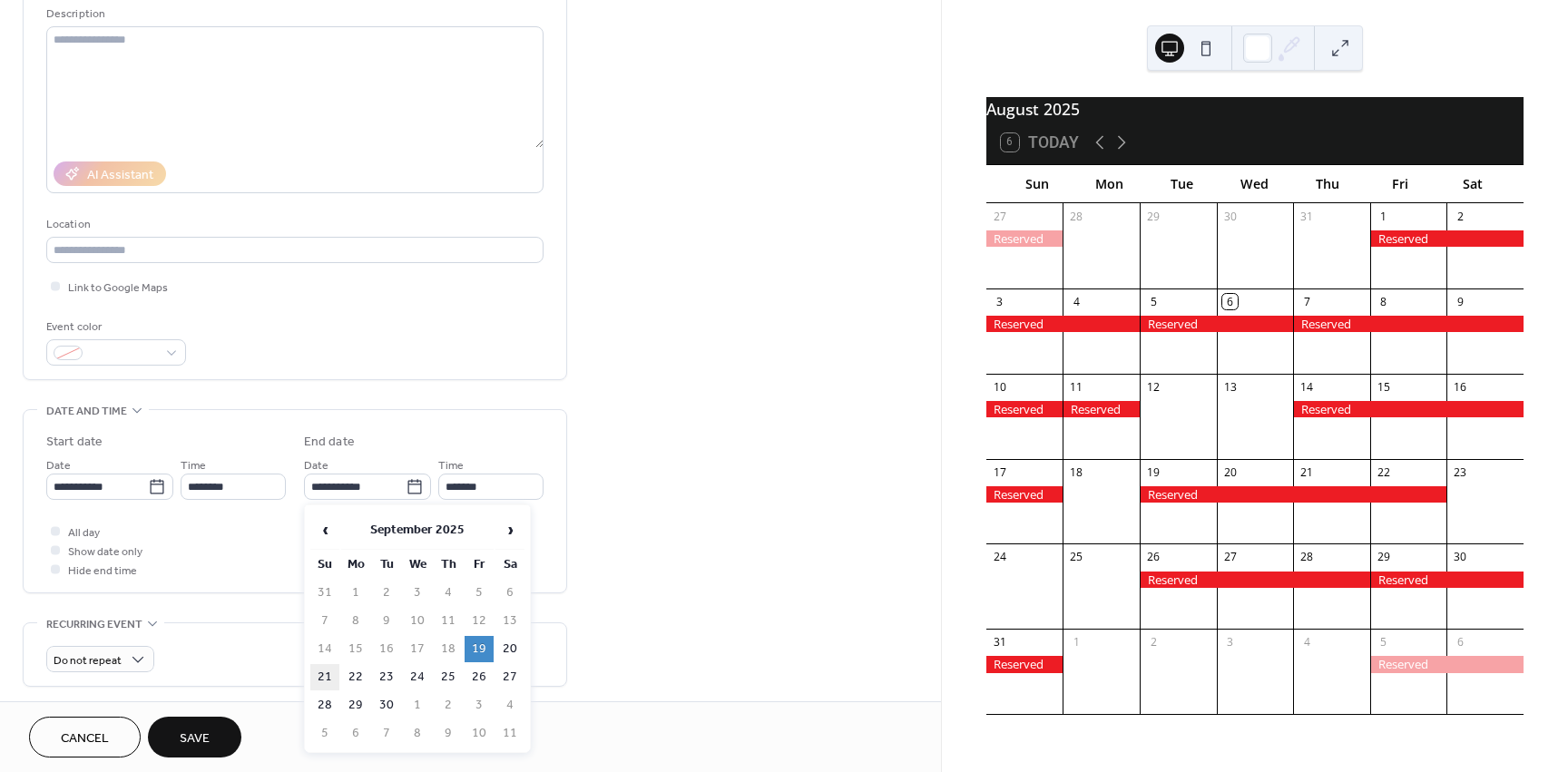 click on "21" at bounding box center (325, 677) 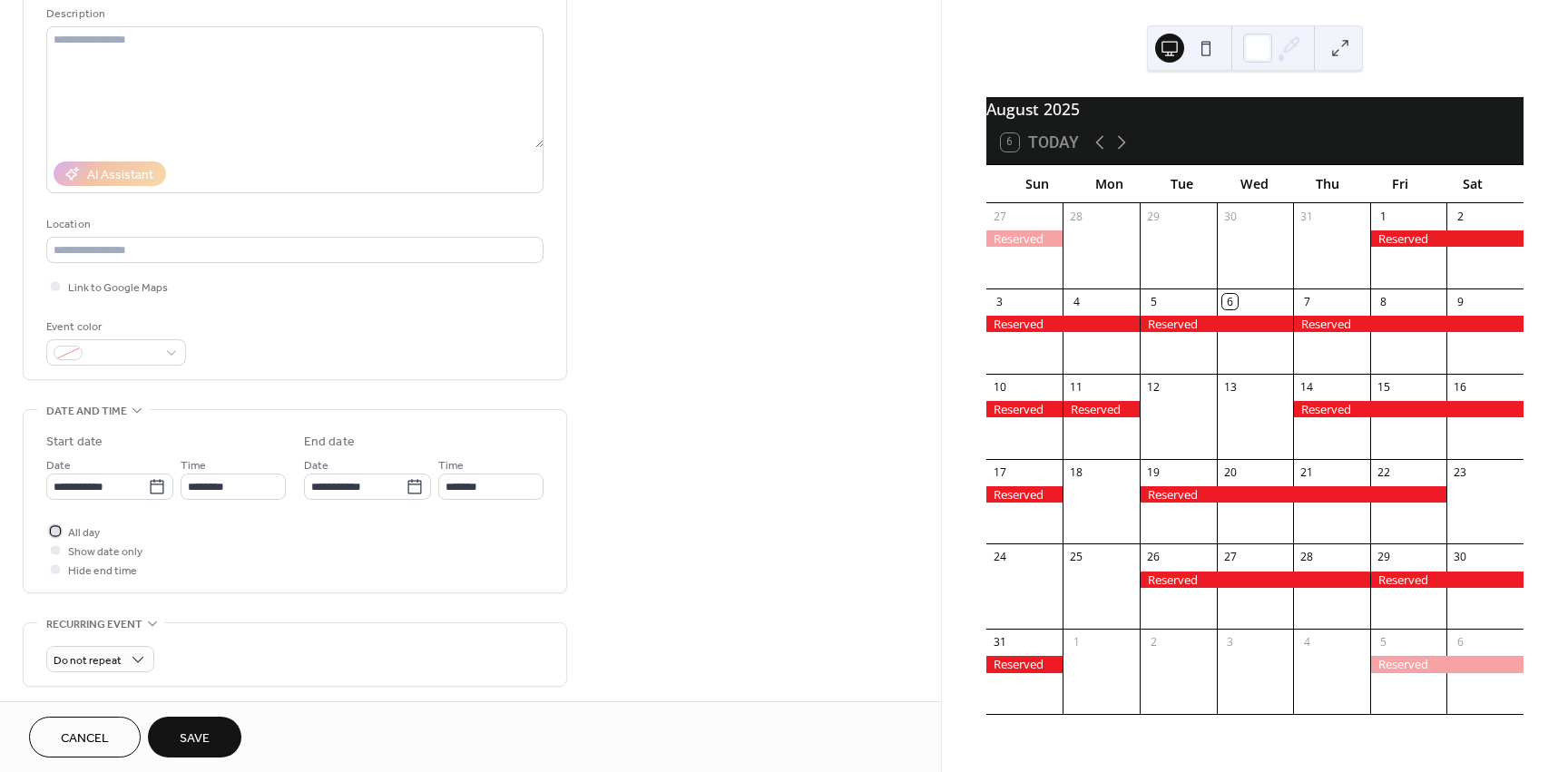 click on "All day" at bounding box center (83, 533) 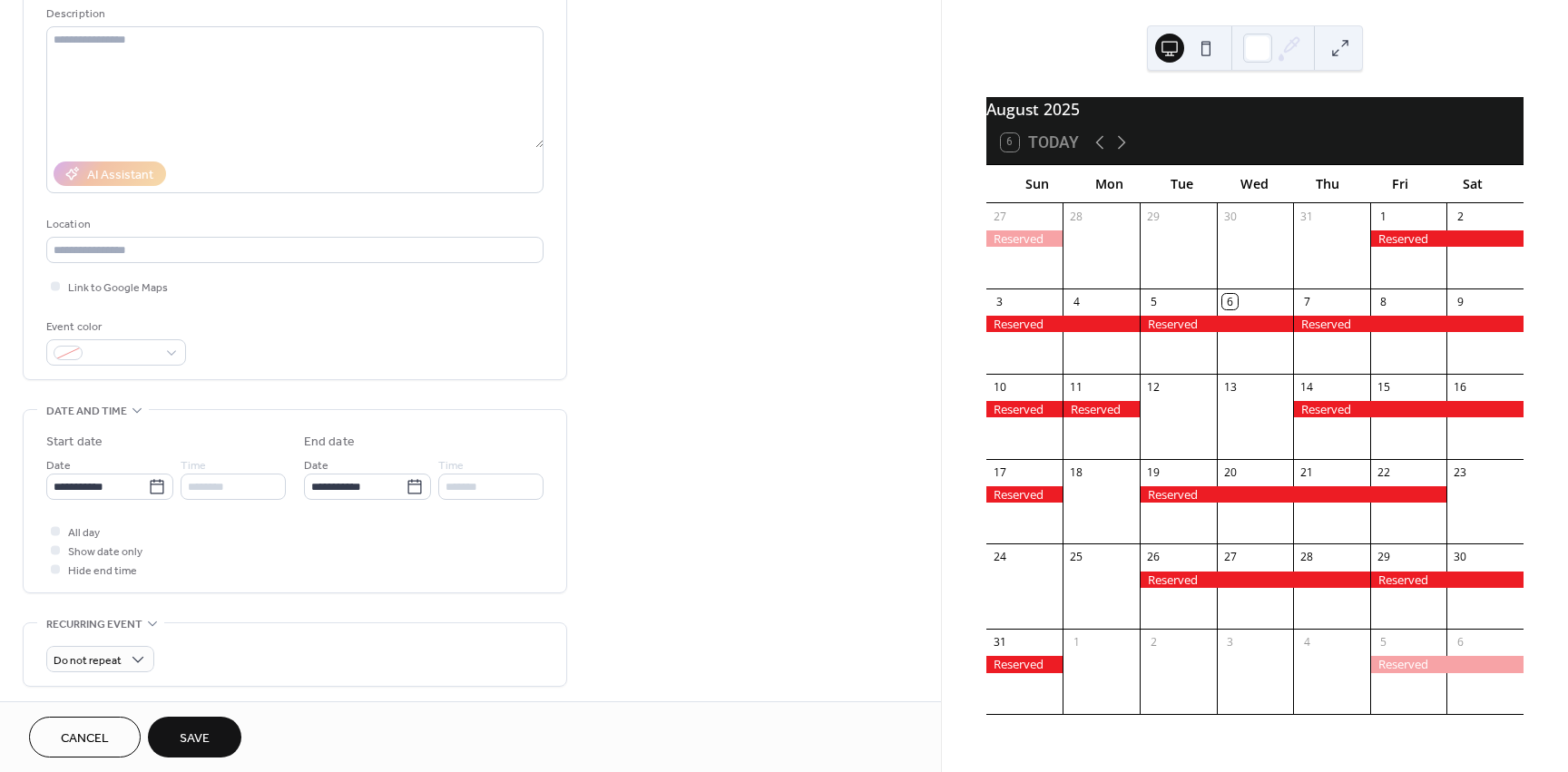 click on "Save" at bounding box center (194, 738) 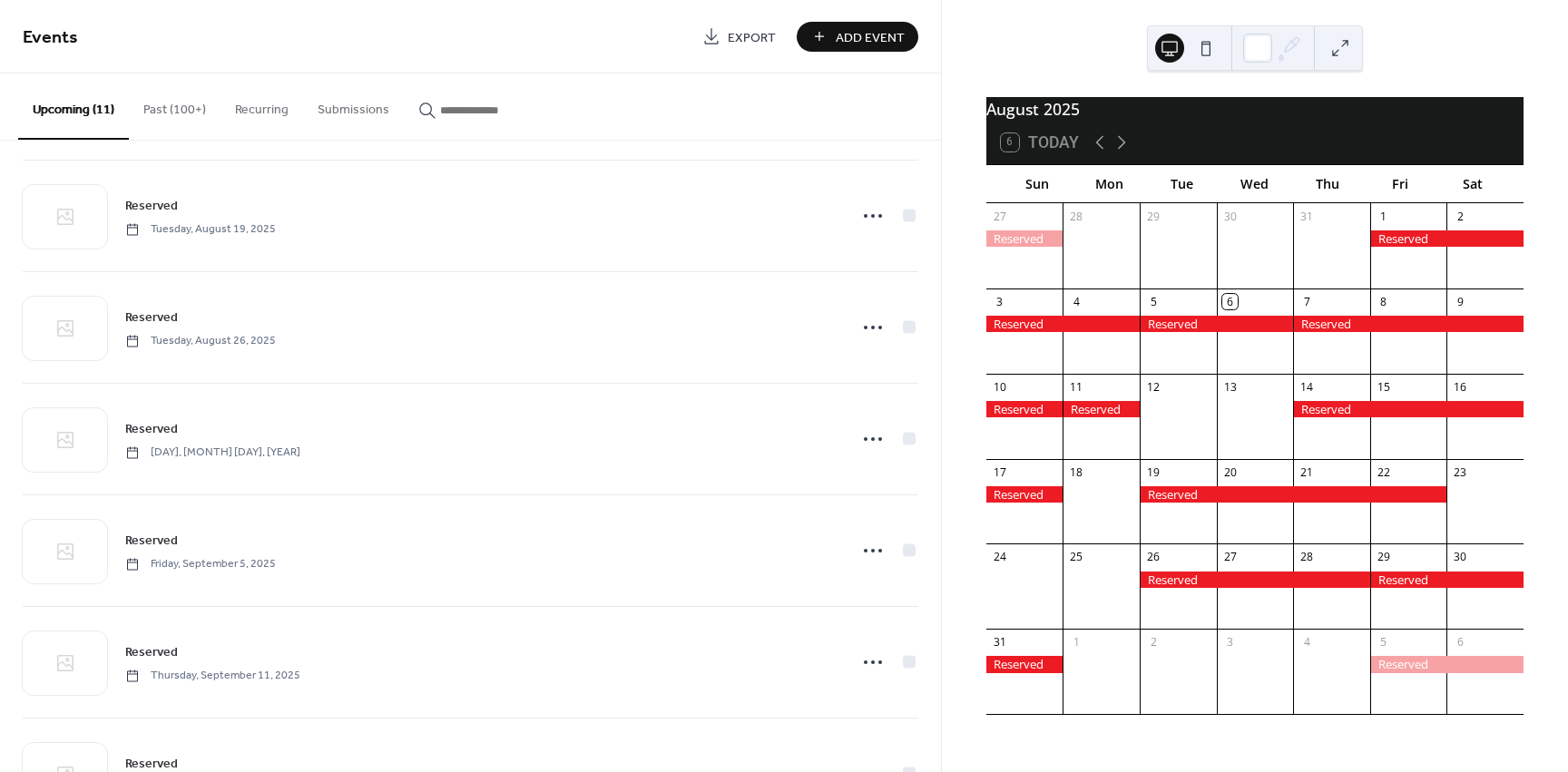 scroll, scrollTop: 635, scrollLeft: 0, axis: vertical 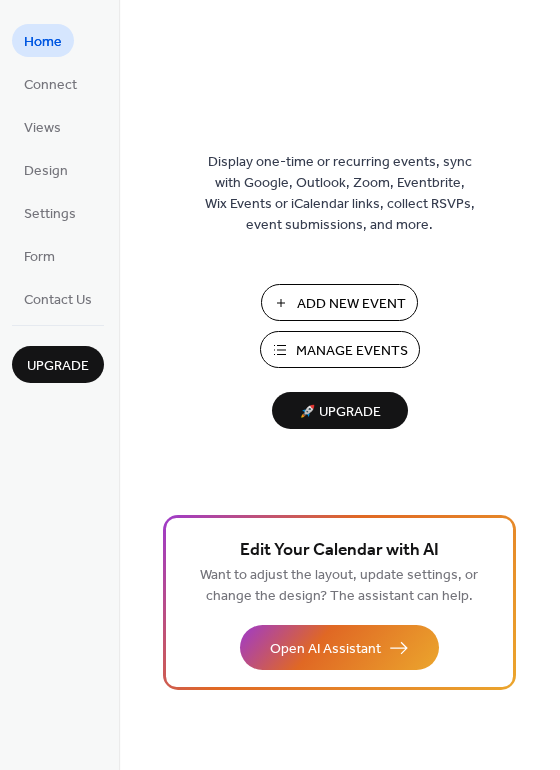 click on "Add New Event" at bounding box center [351, 304] 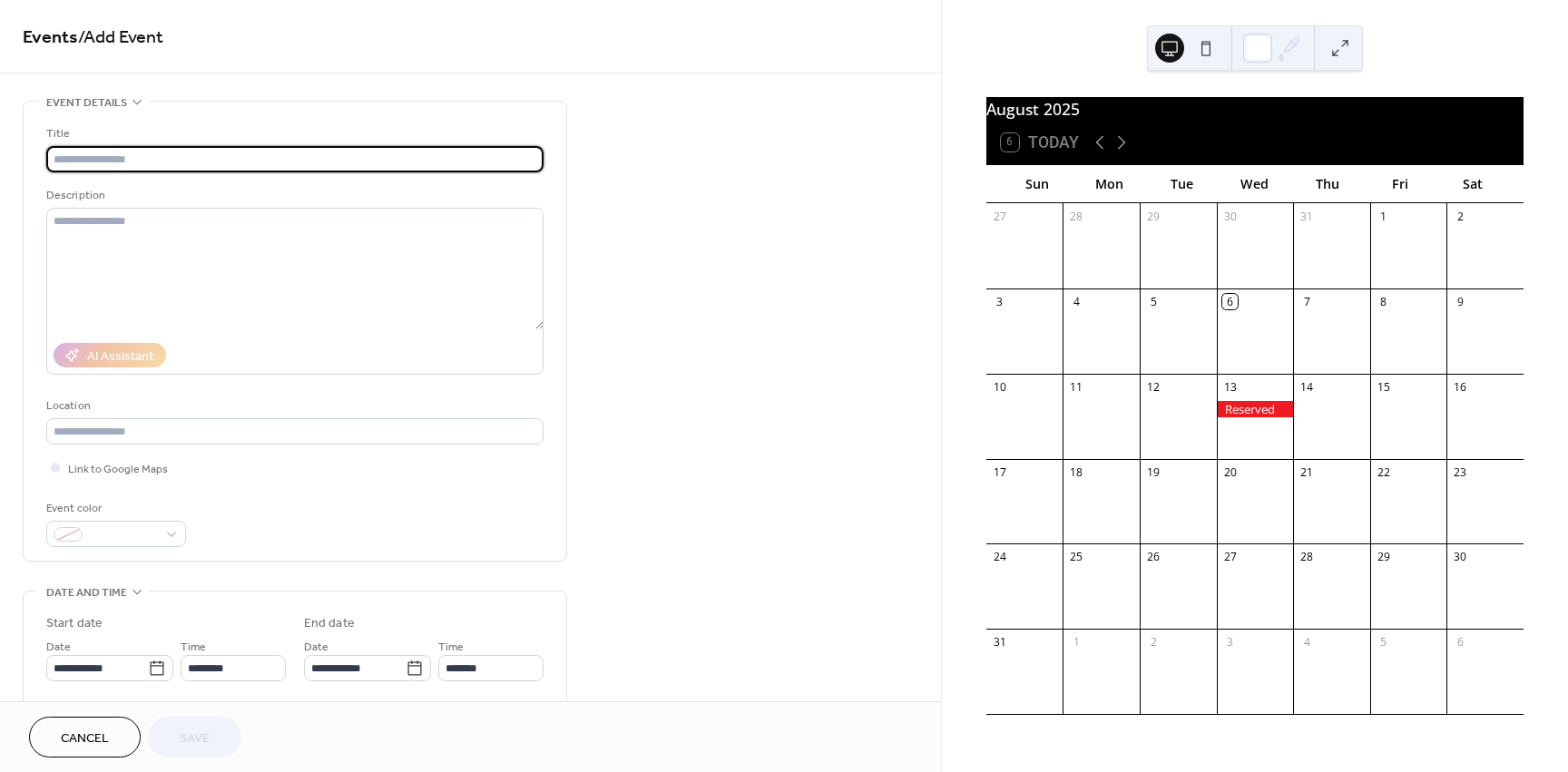 scroll, scrollTop: 0, scrollLeft: 0, axis: both 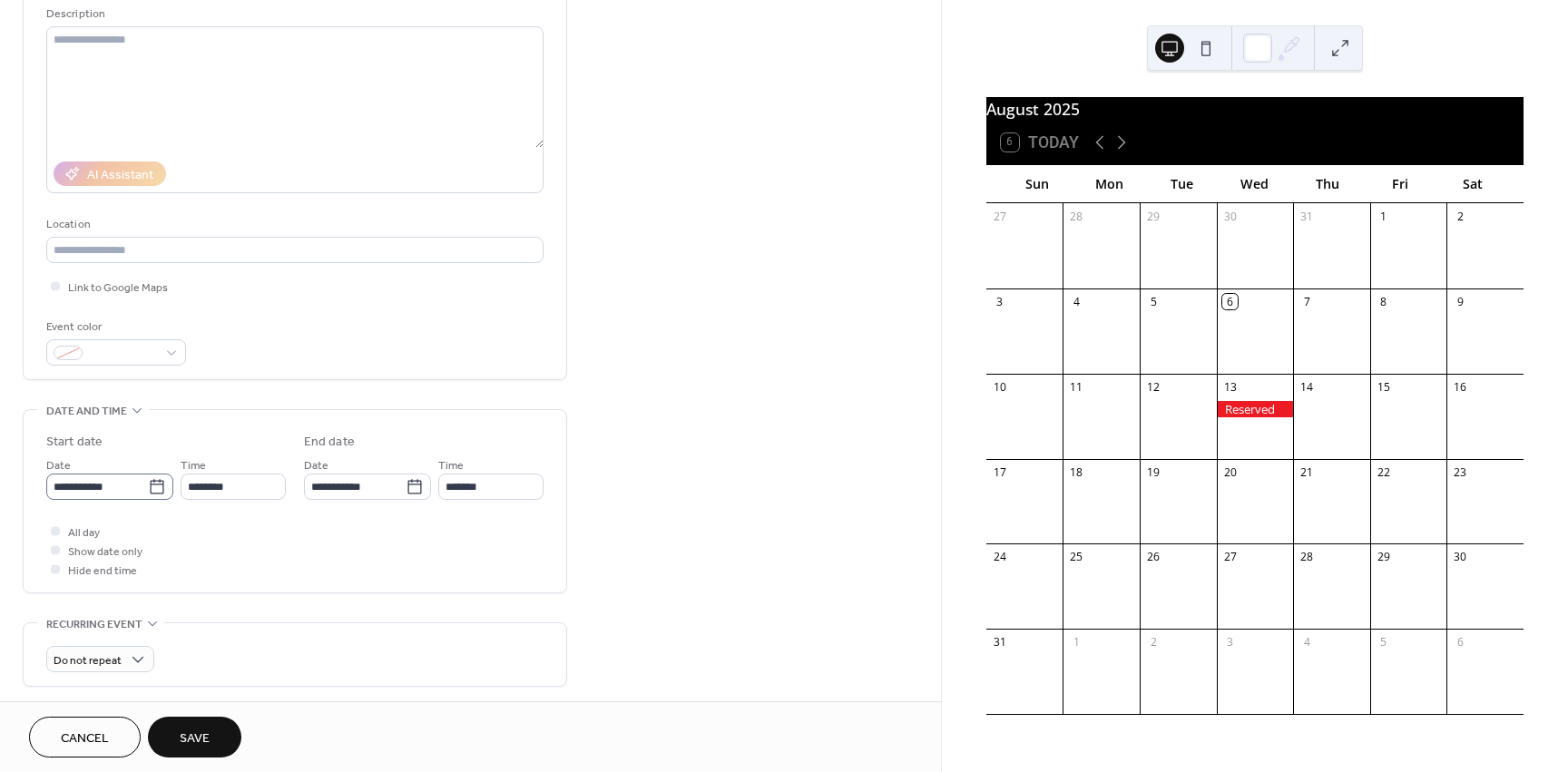 type on "********" 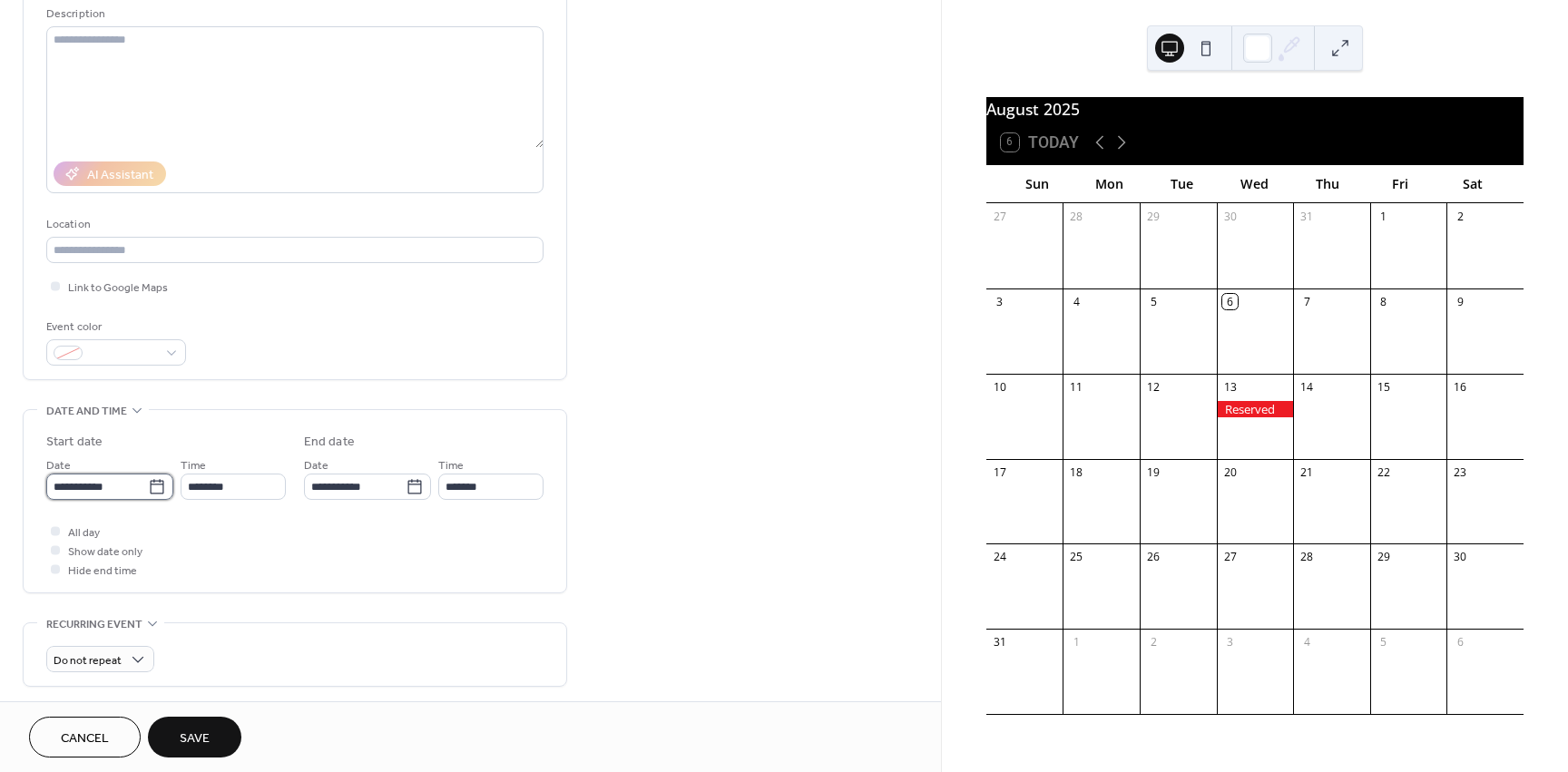 click on "**********" at bounding box center (97, 486) 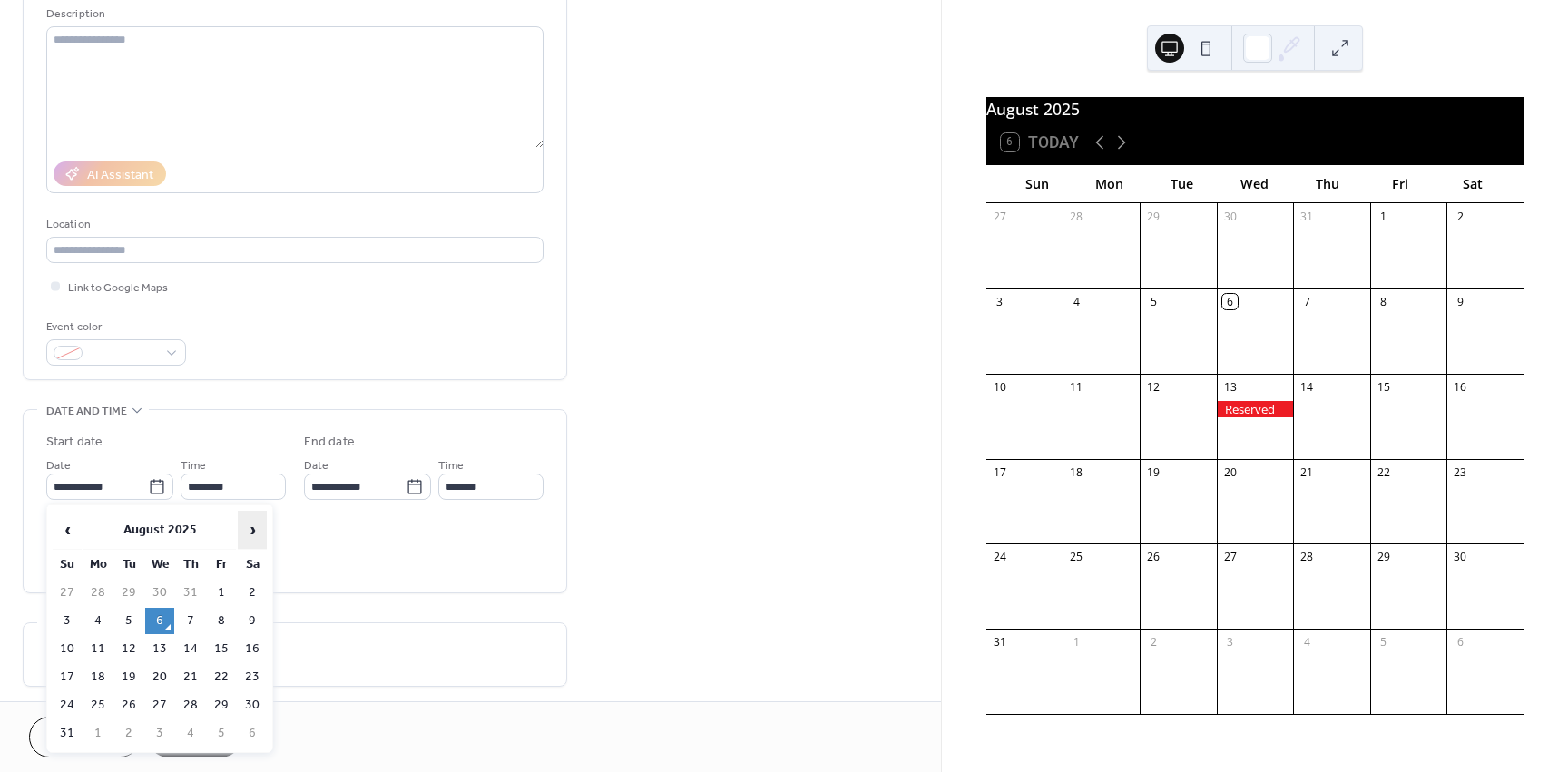 click on "›" at bounding box center (252, 530) 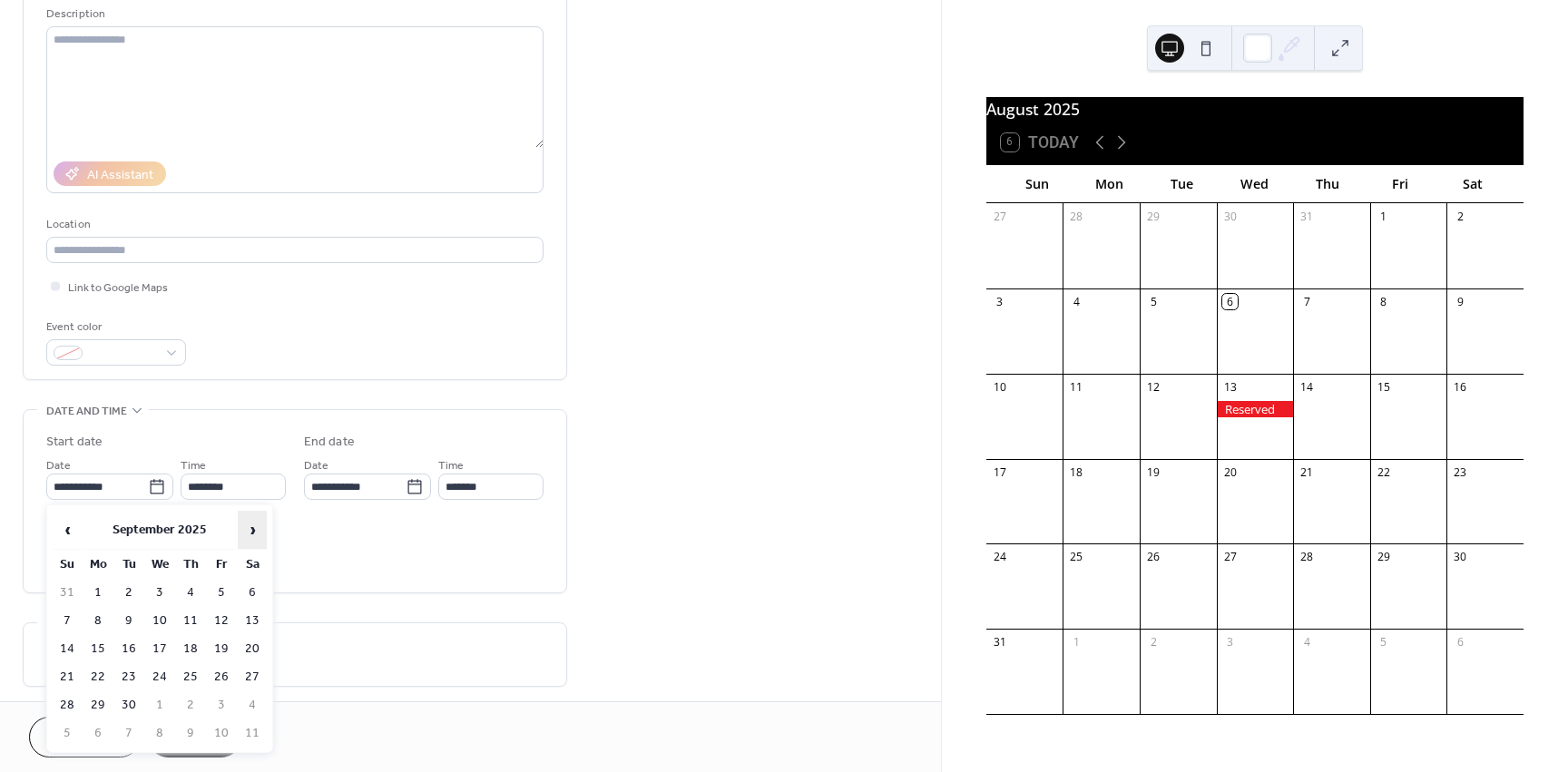 click on "›" at bounding box center (252, 530) 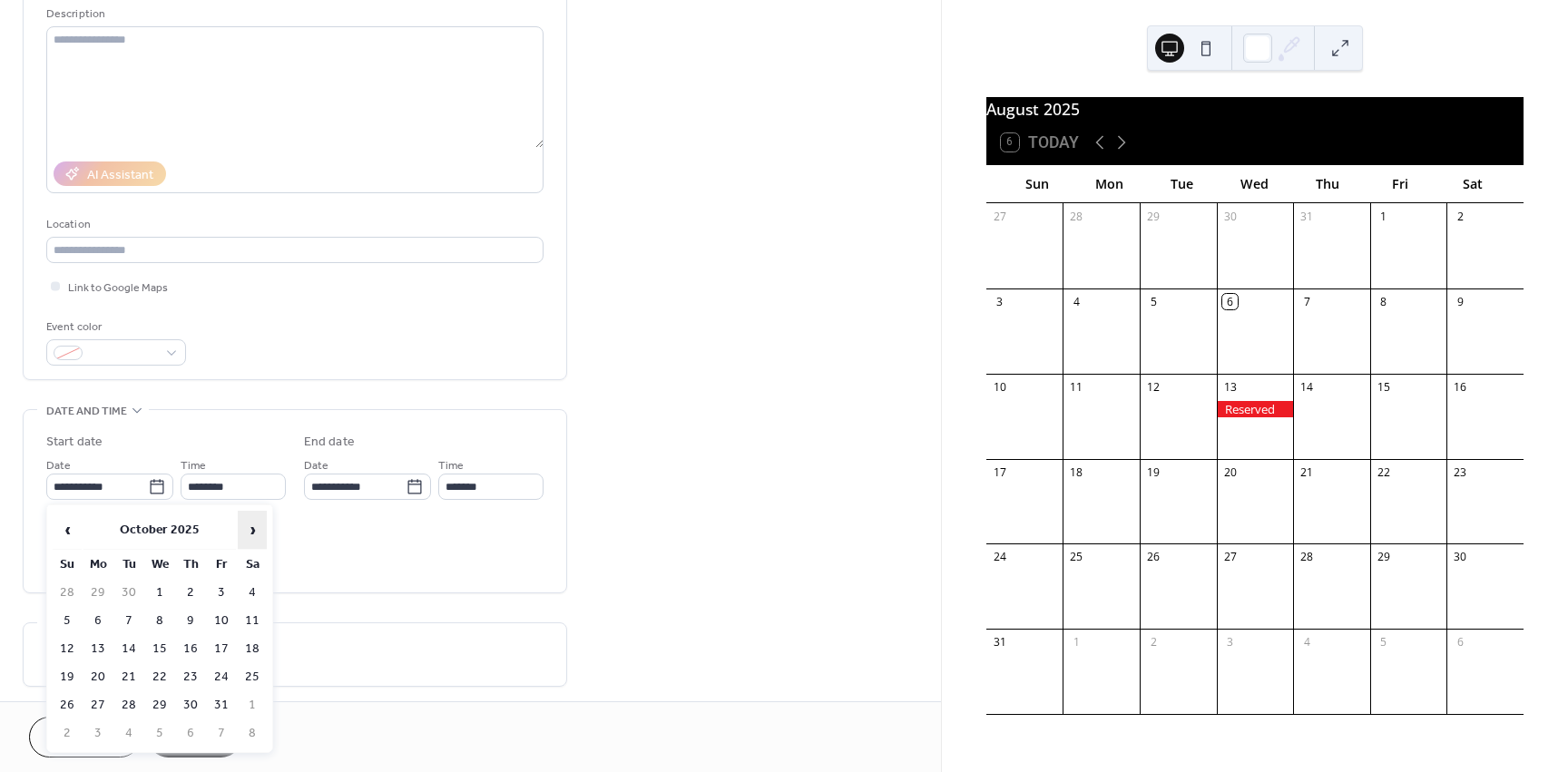 click on "›" at bounding box center (252, 530) 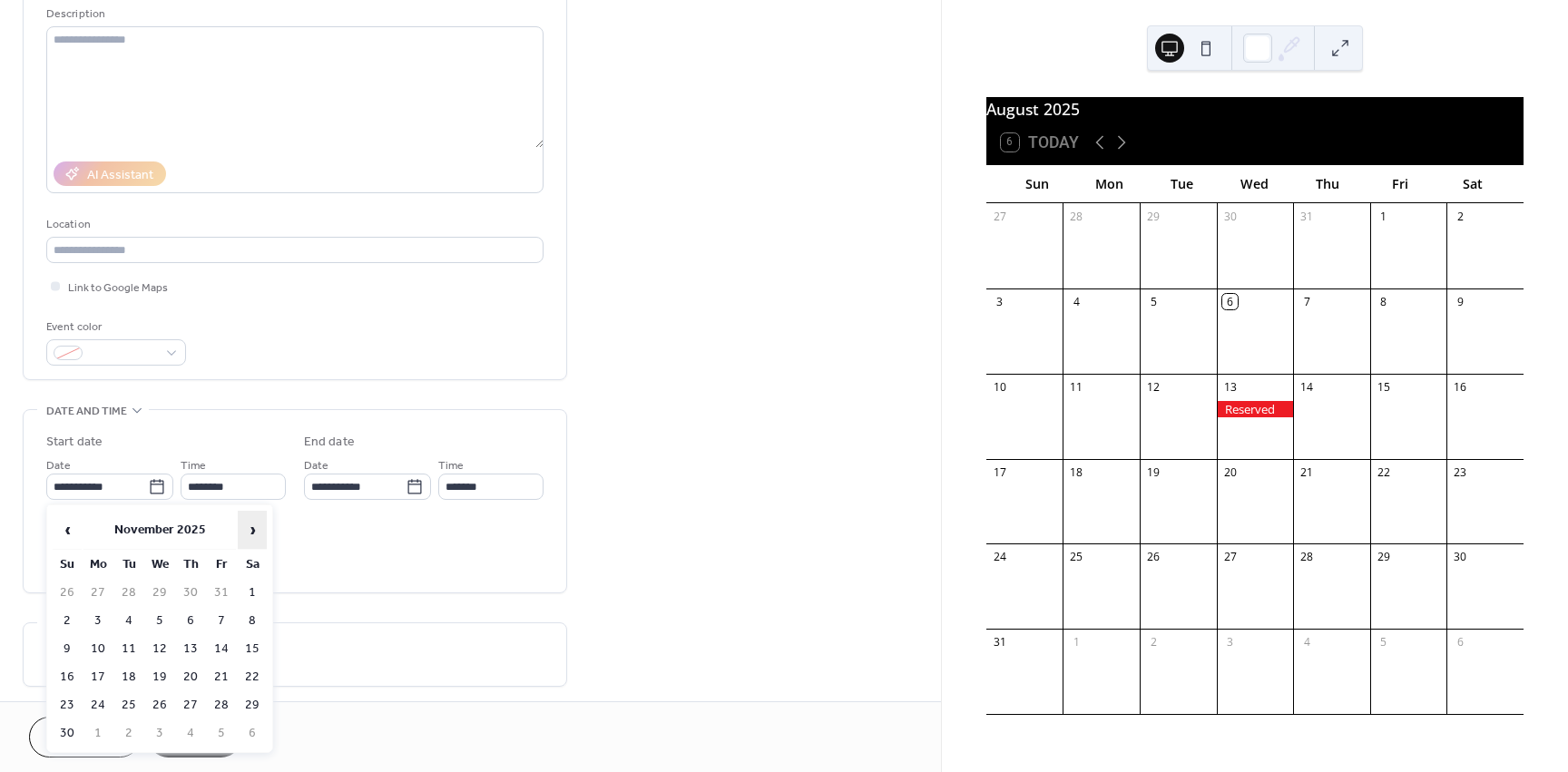 click on "›" at bounding box center (252, 530) 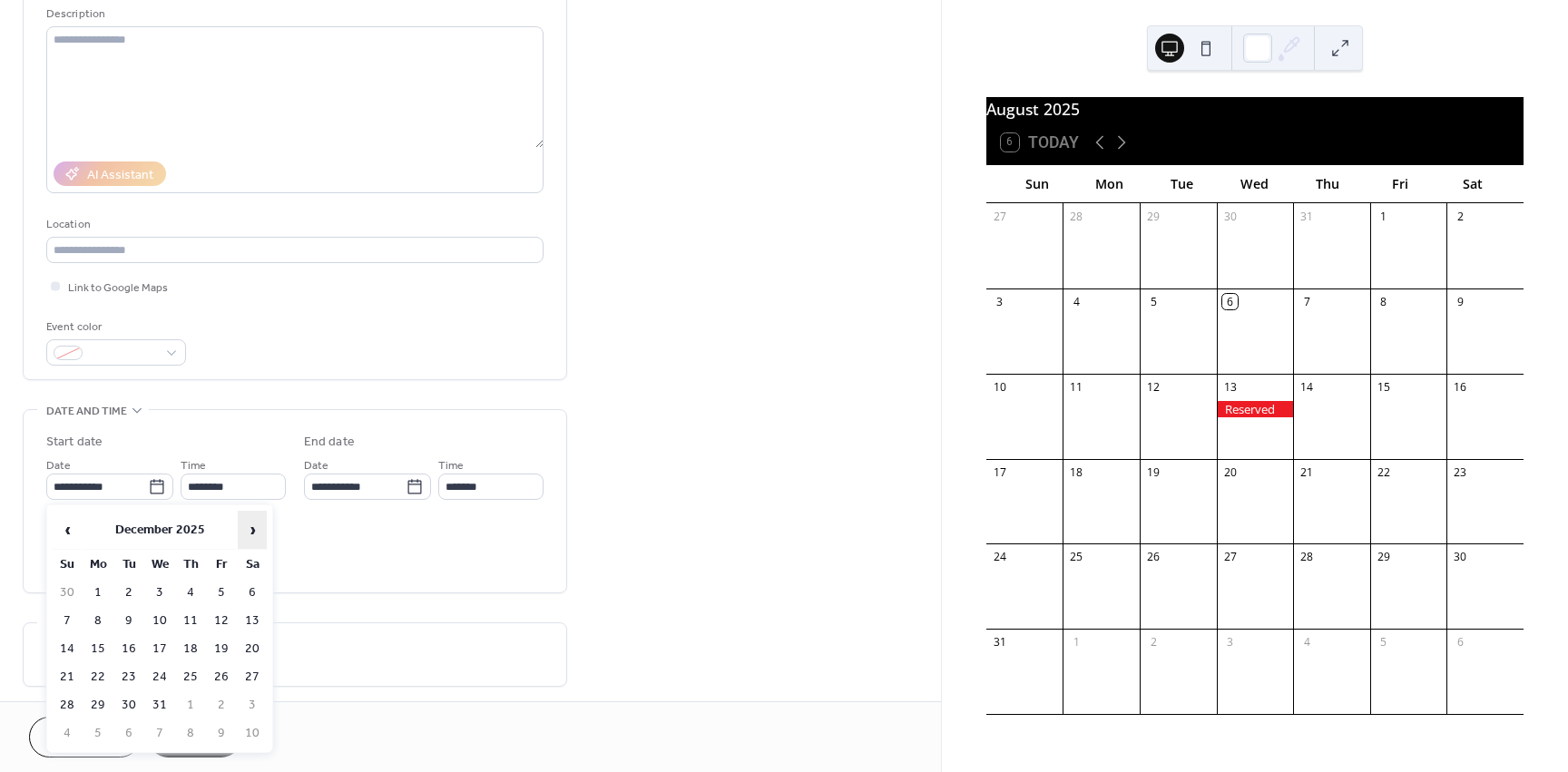 click on "›" at bounding box center [252, 530] 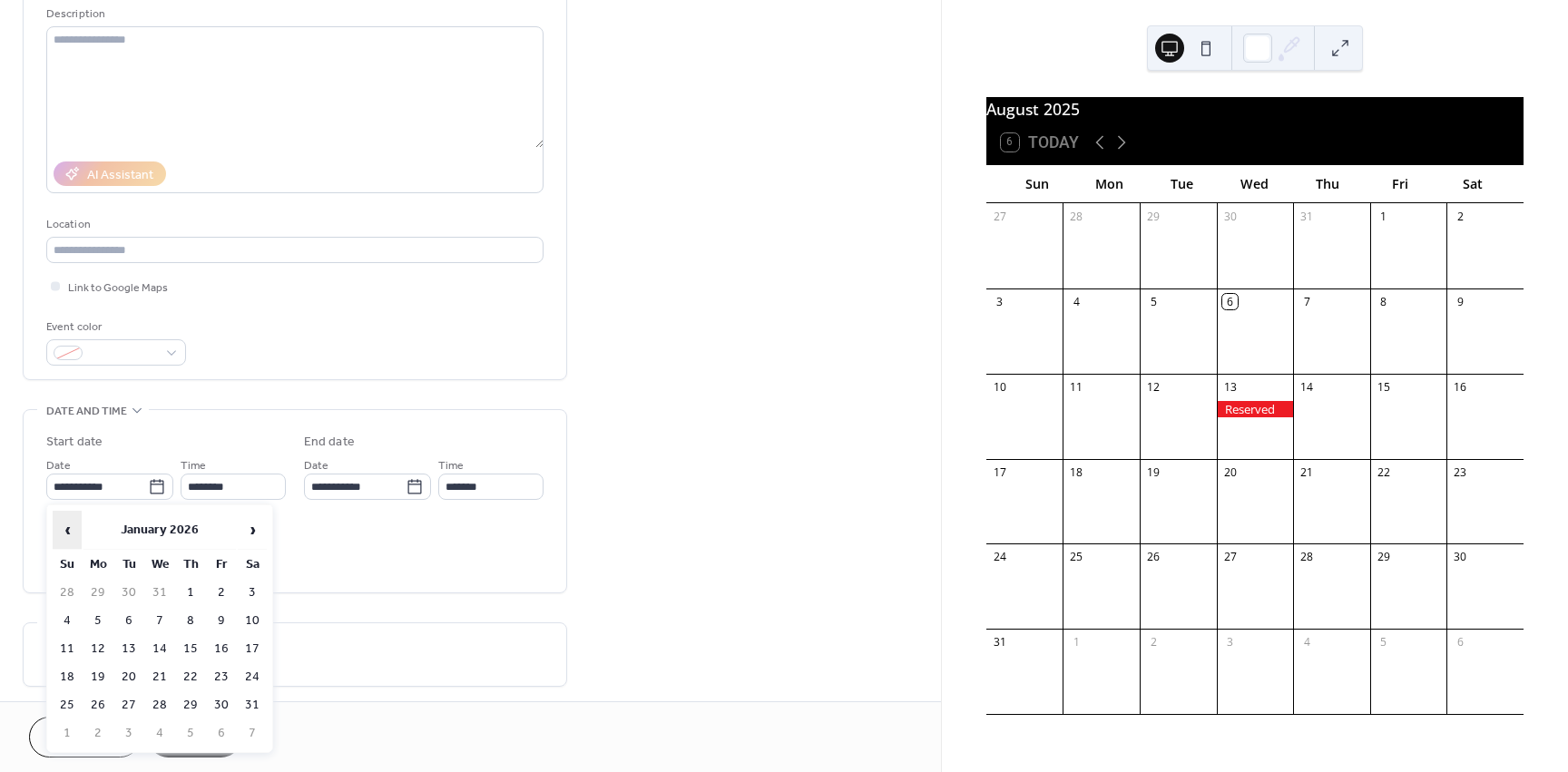 click on "‹" at bounding box center (67, 530) 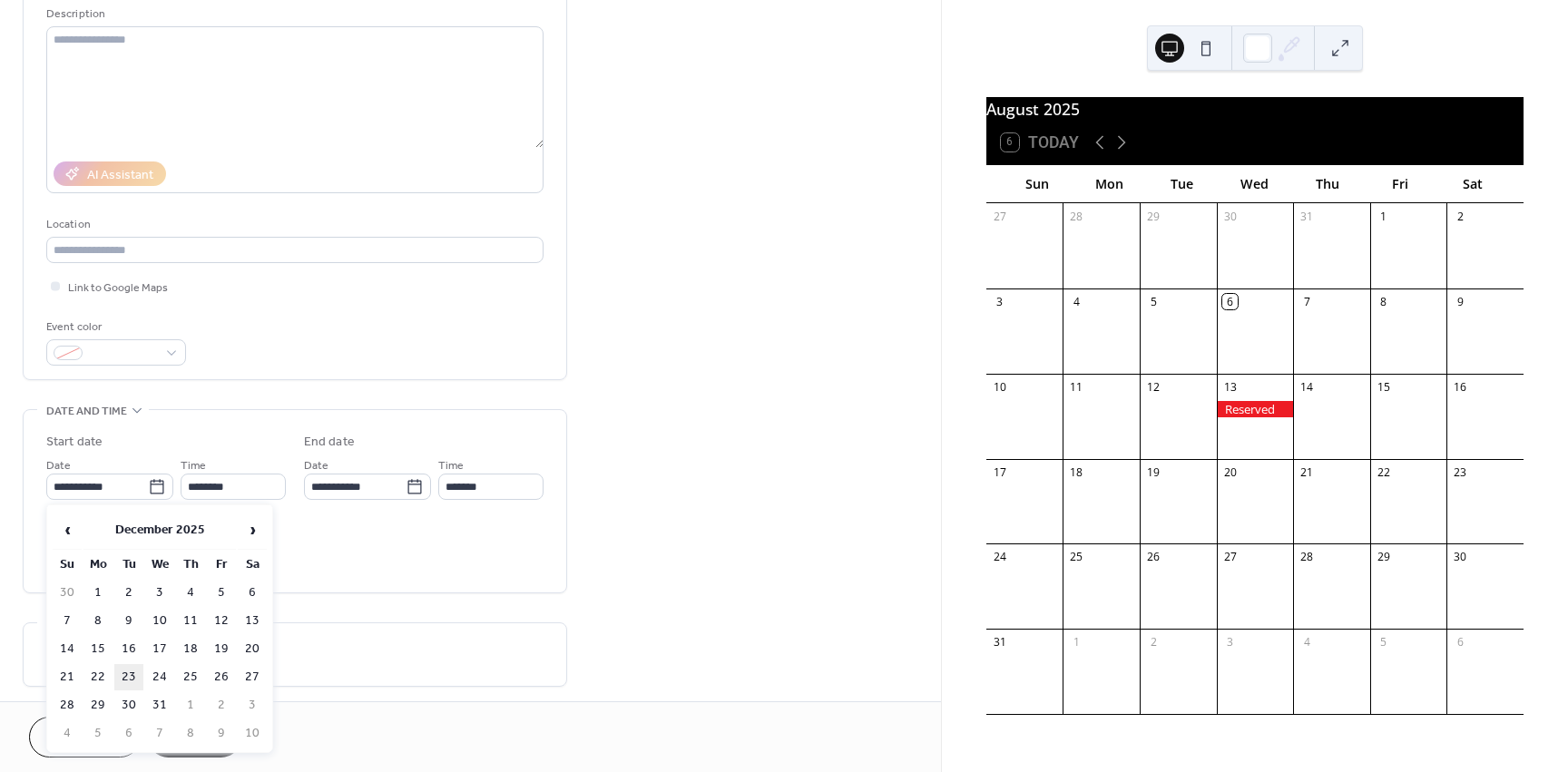 click on "23" at bounding box center [129, 677] 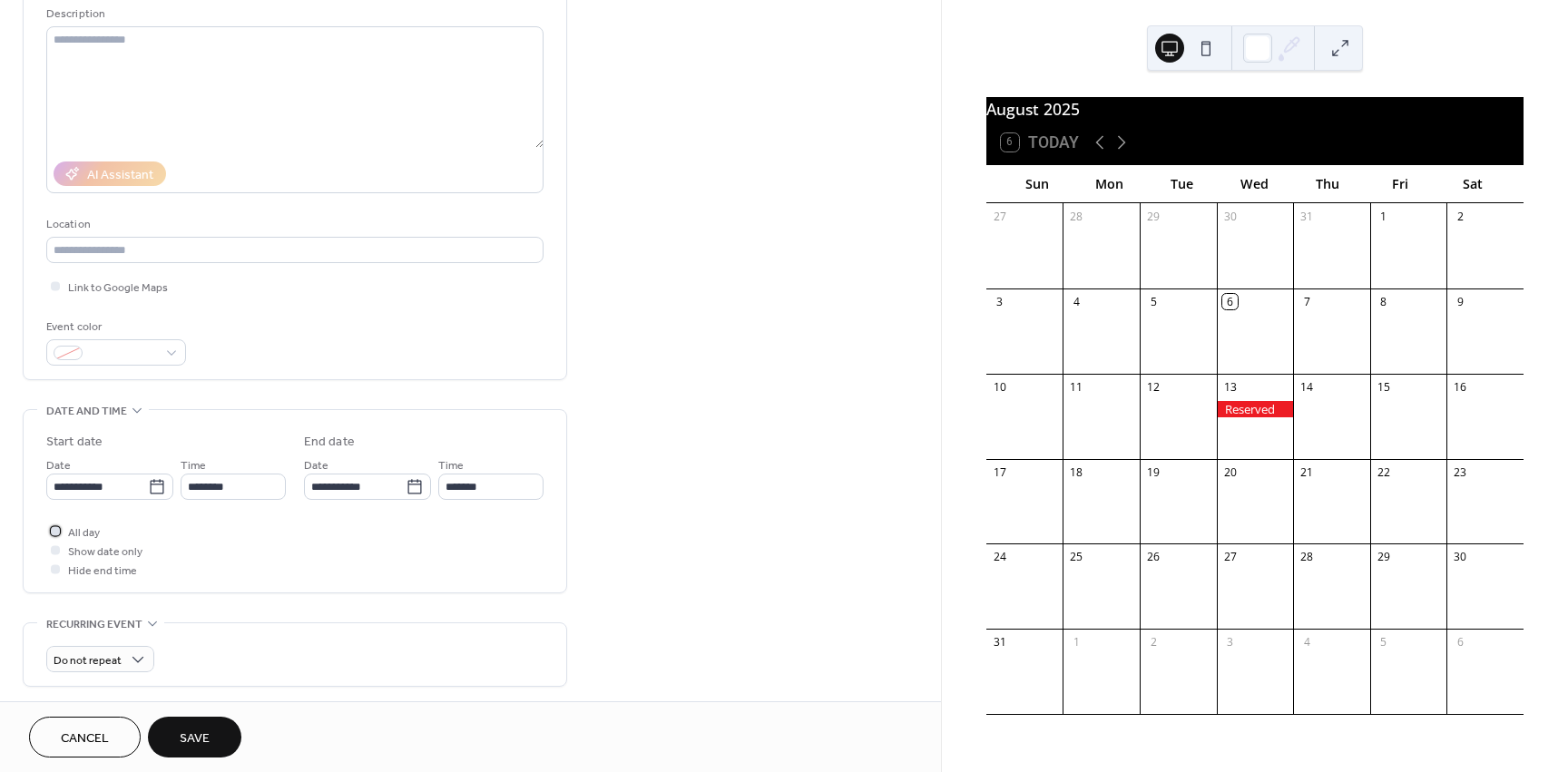 click on "All day" at bounding box center [83, 533] 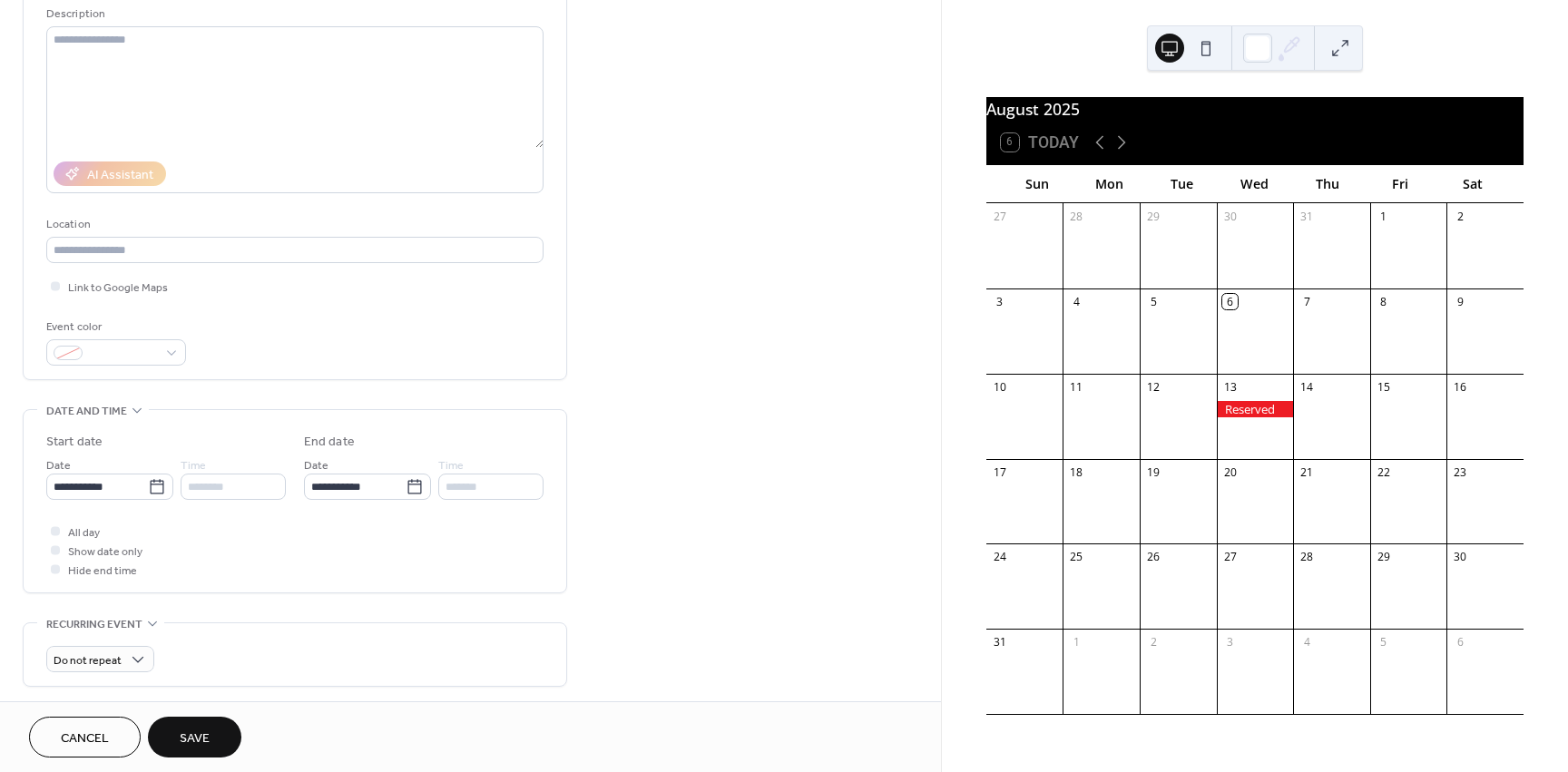 click on "Save" at bounding box center (194, 737) 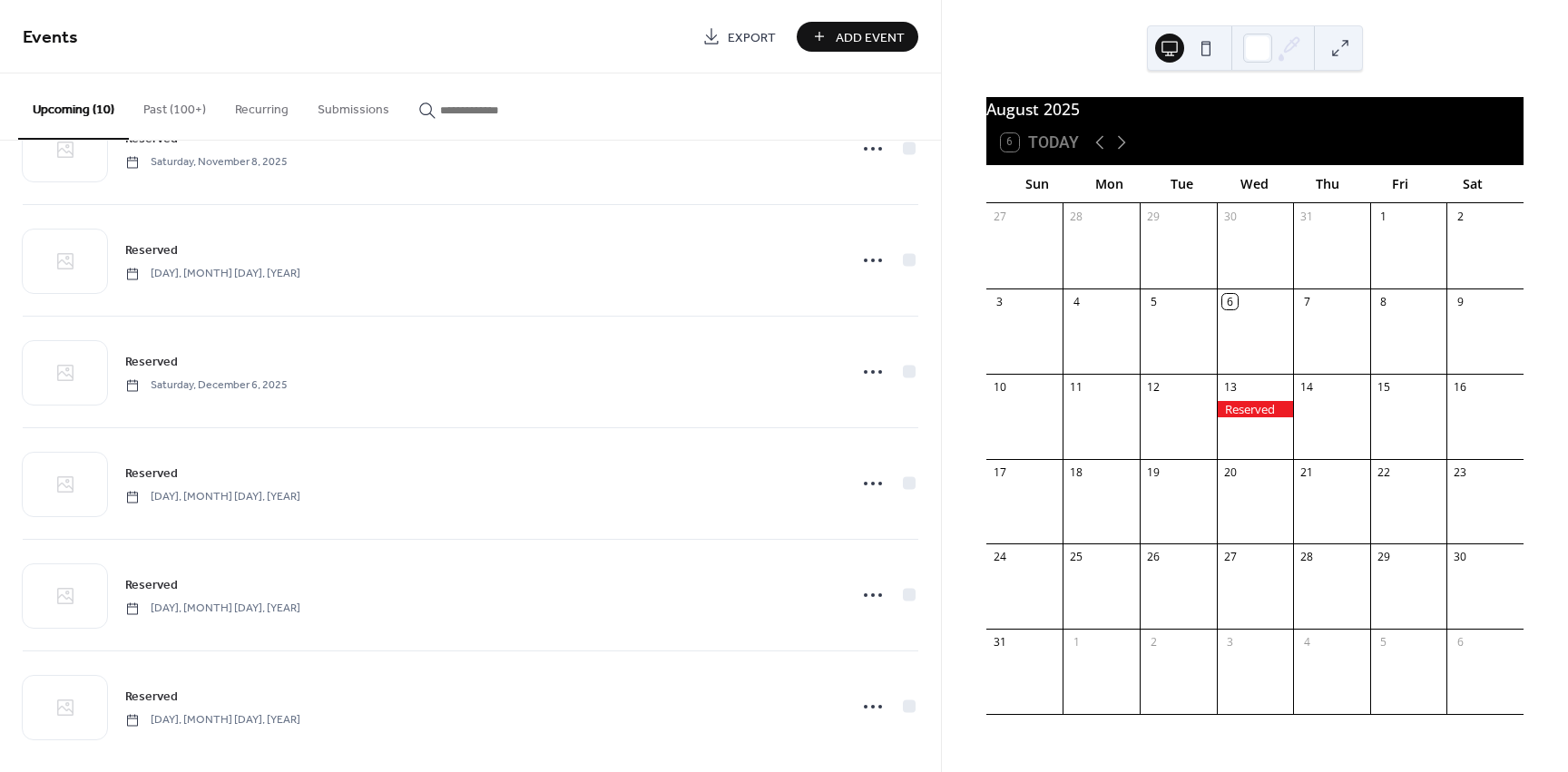 scroll, scrollTop: 538, scrollLeft: 0, axis: vertical 